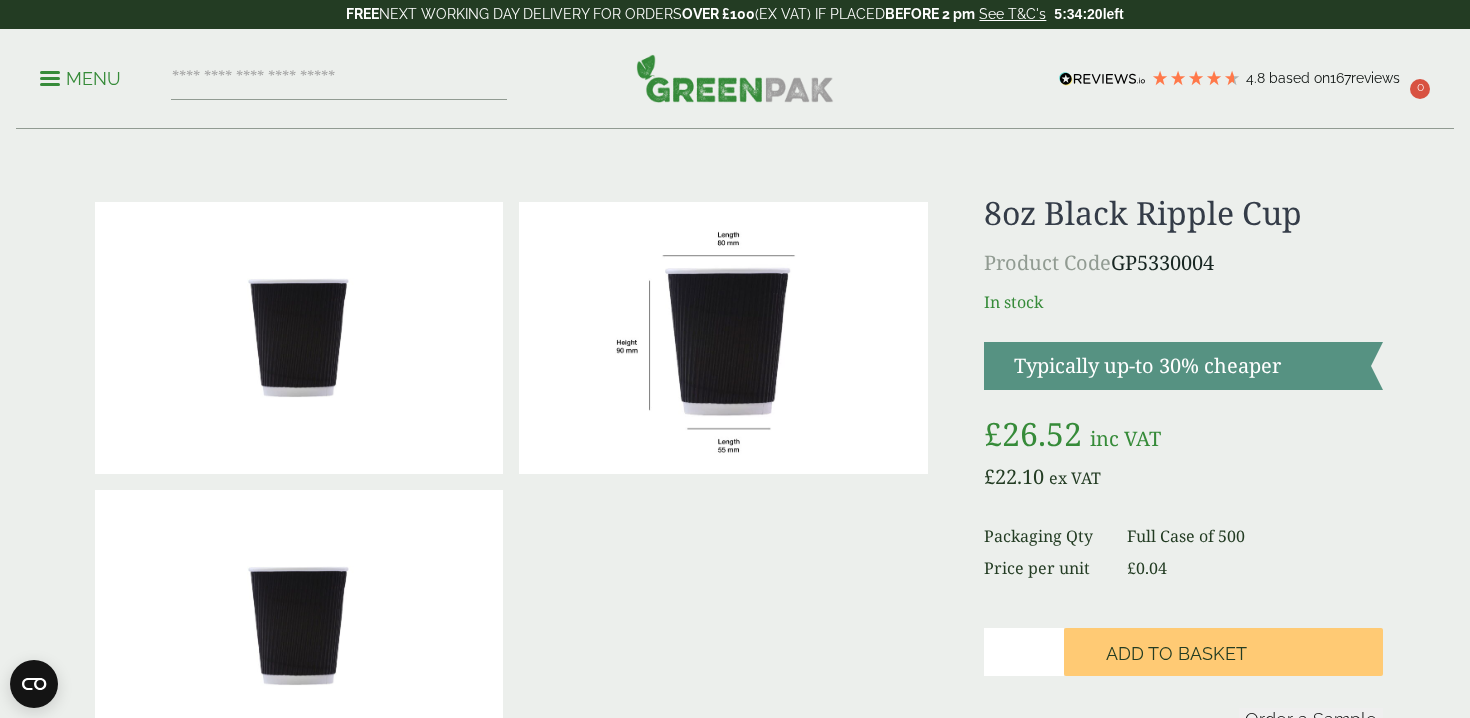 scroll, scrollTop: 0, scrollLeft: 0, axis: both 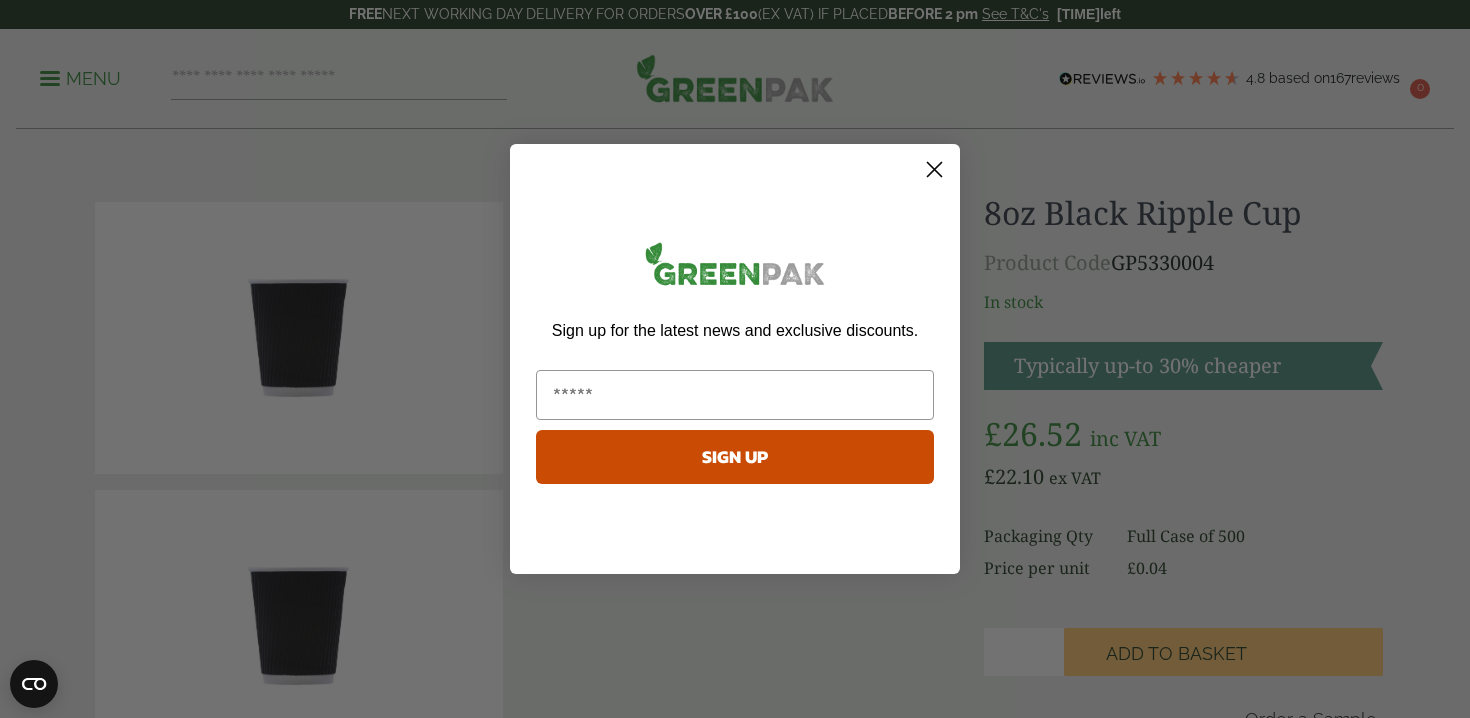 click 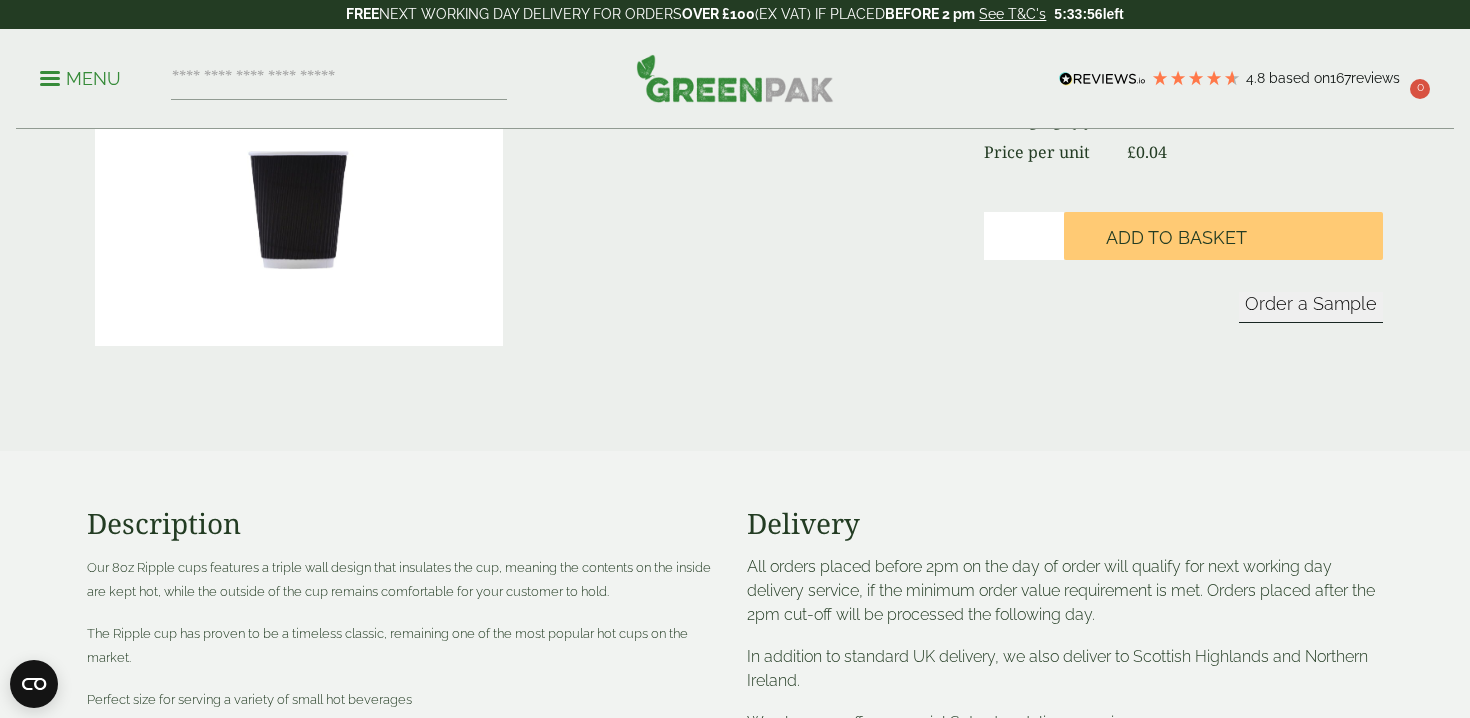 scroll, scrollTop: 103, scrollLeft: 0, axis: vertical 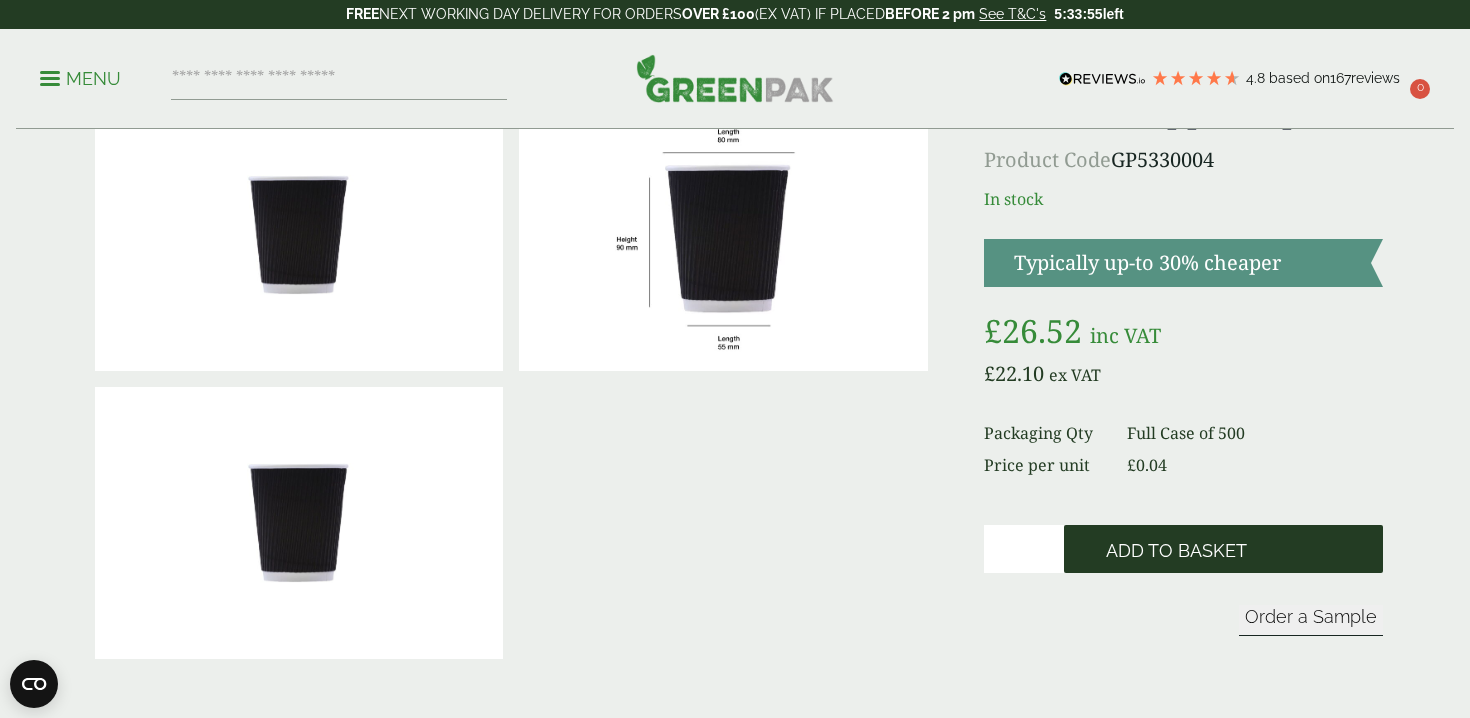click on "Add to Basket" at bounding box center (1176, 551) 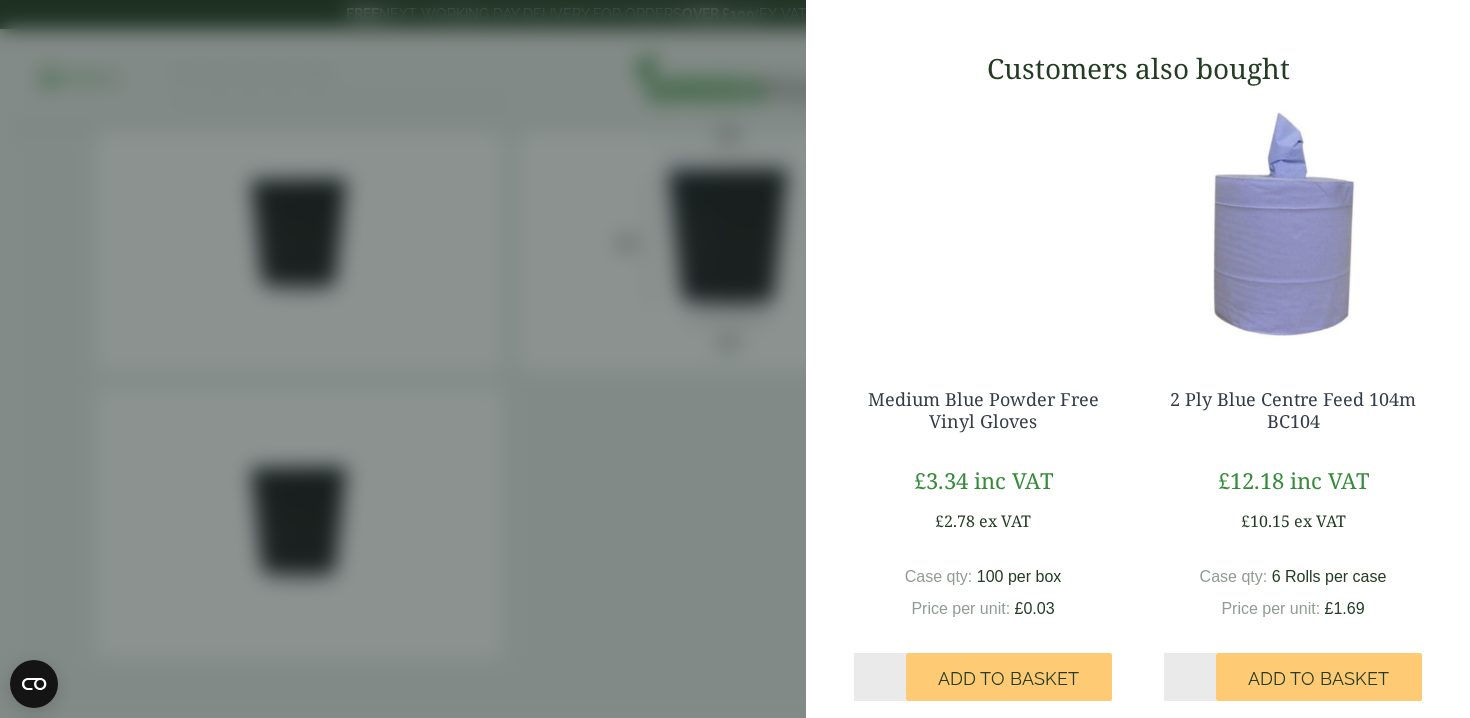 scroll, scrollTop: 557, scrollLeft: 0, axis: vertical 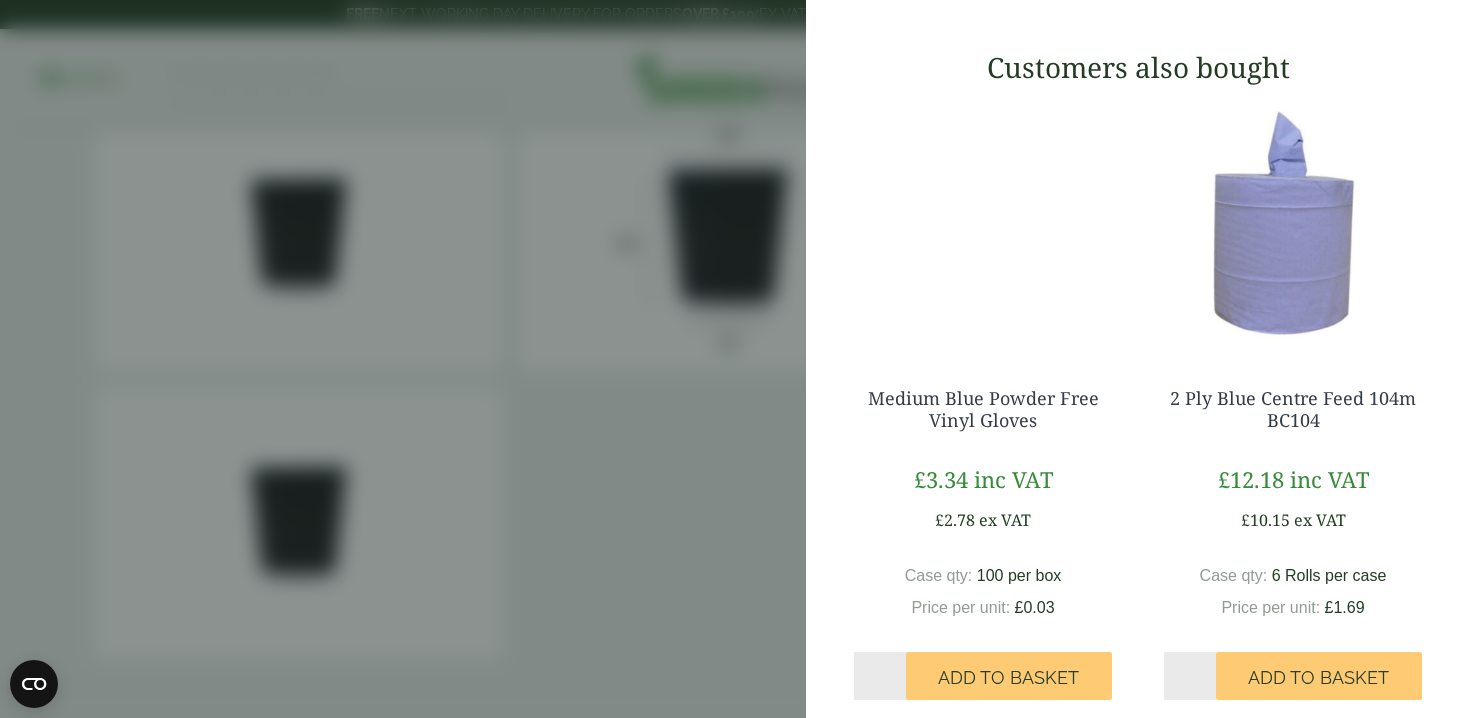 click on "8oz Black Ripple Cup - Full Case (GP5330004)  -  Added to basket
My Basket
8oz Black Ripple Cup - Full Case
8oz Black Ripple Cup - Full Case quantity
- * +
Update
Remove
£ 22.10 £ £" at bounding box center [735, 359] 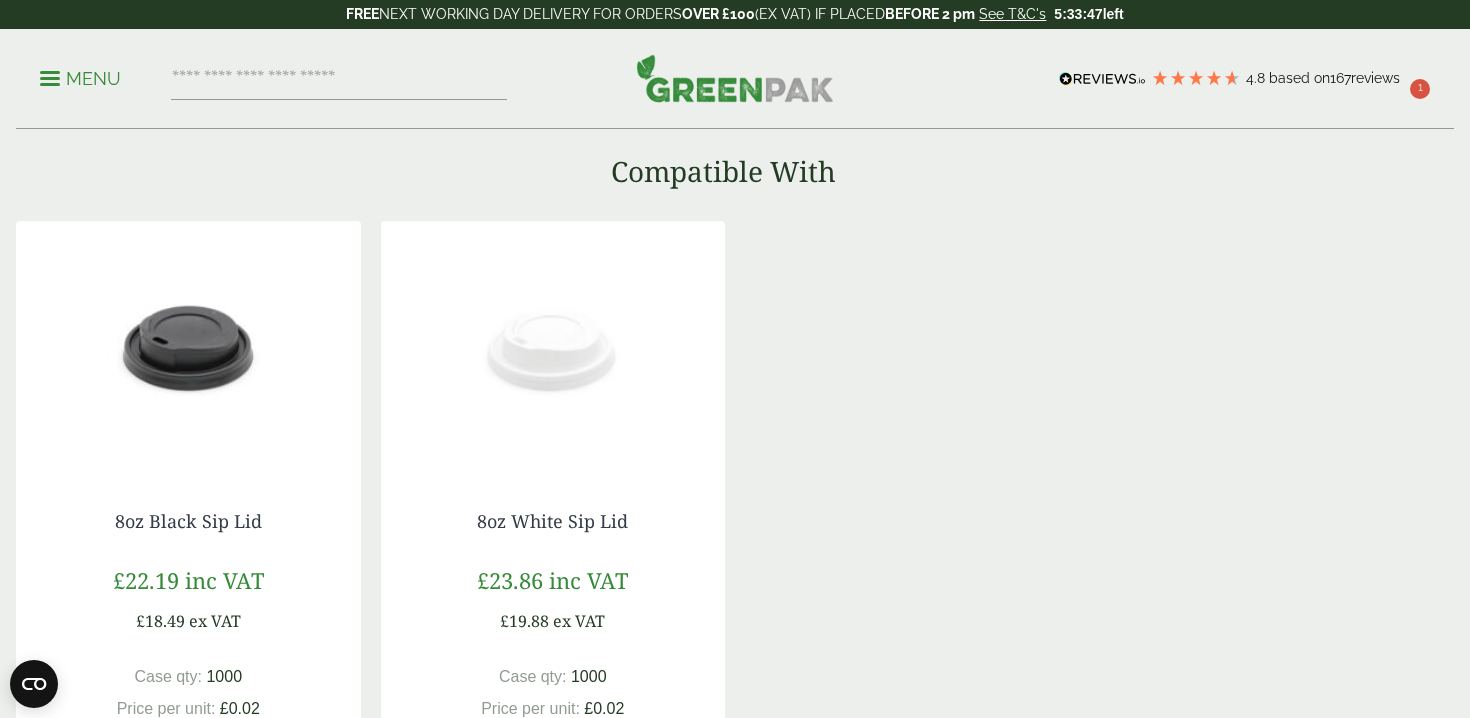 scroll, scrollTop: 1396, scrollLeft: 0, axis: vertical 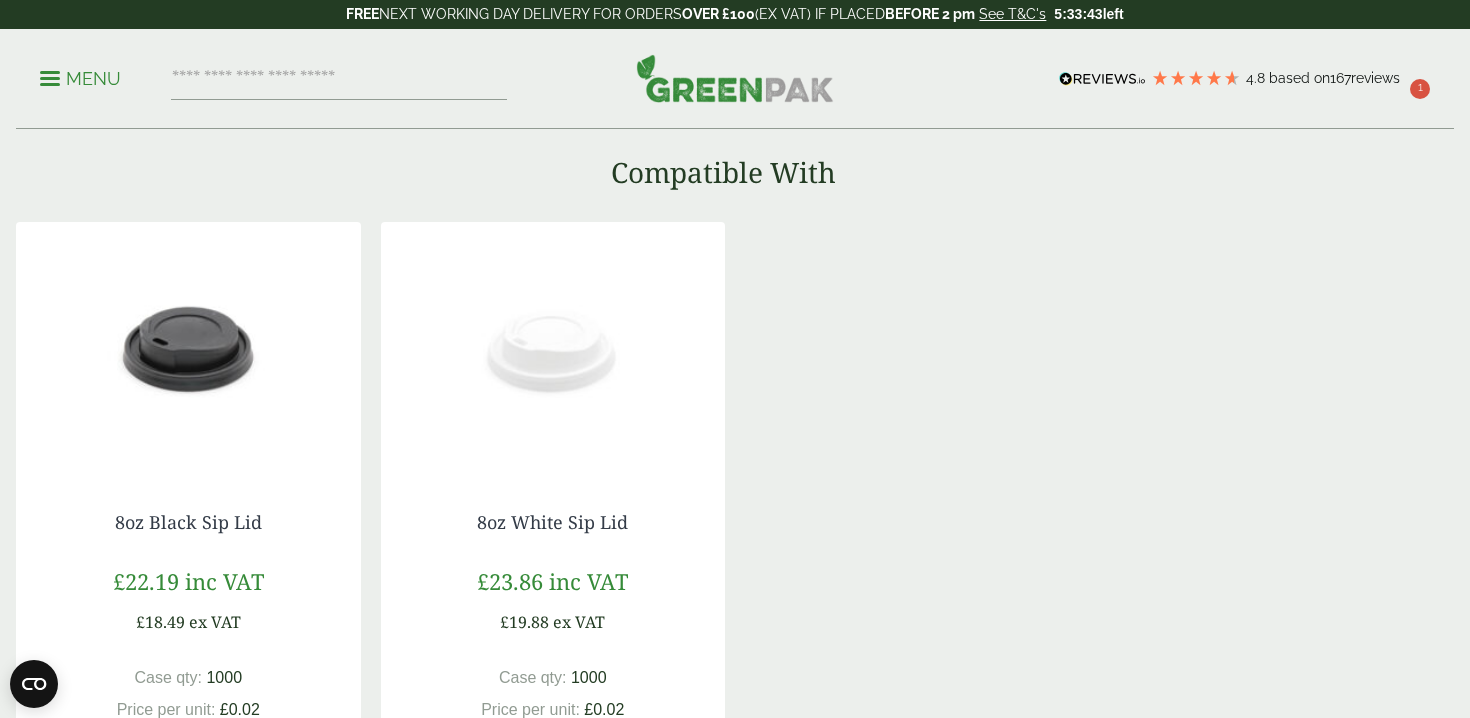 click at bounding box center (553, 347) 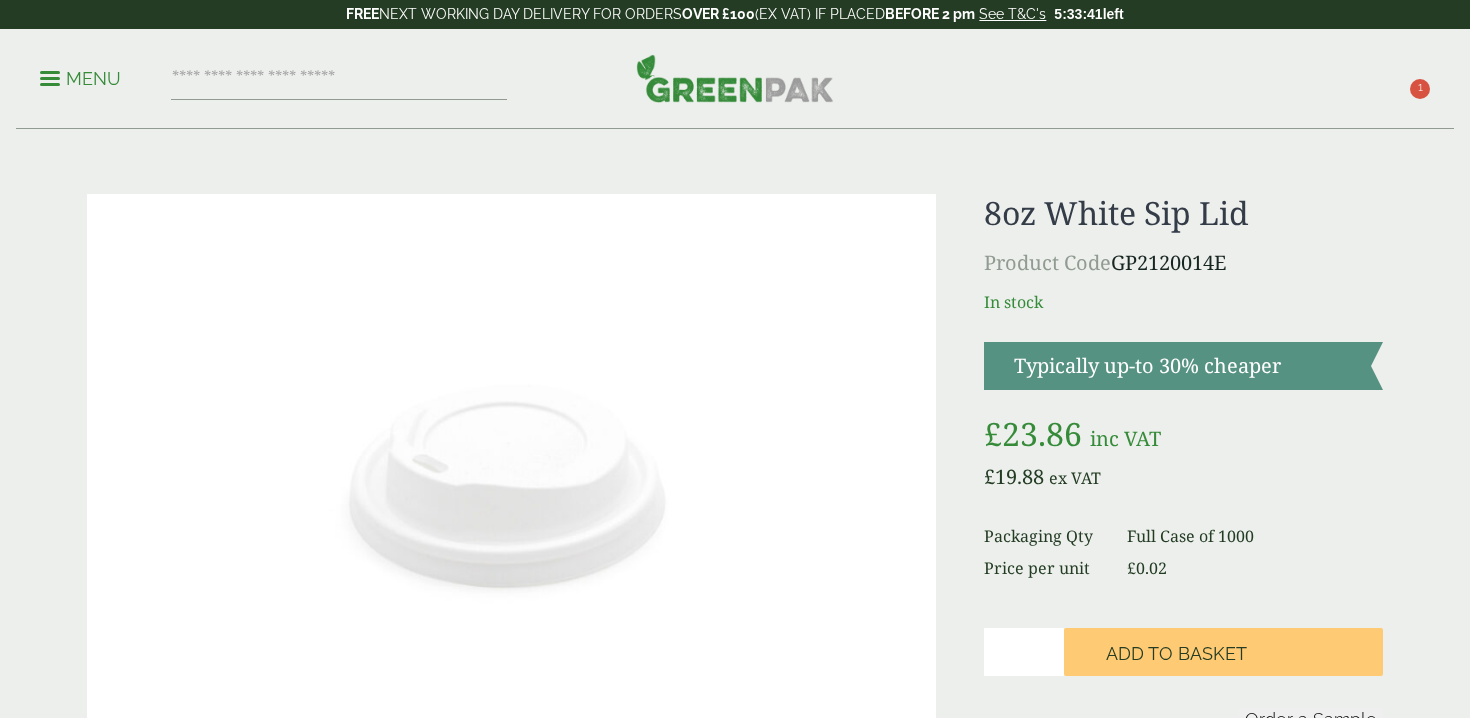 scroll, scrollTop: 0, scrollLeft: 0, axis: both 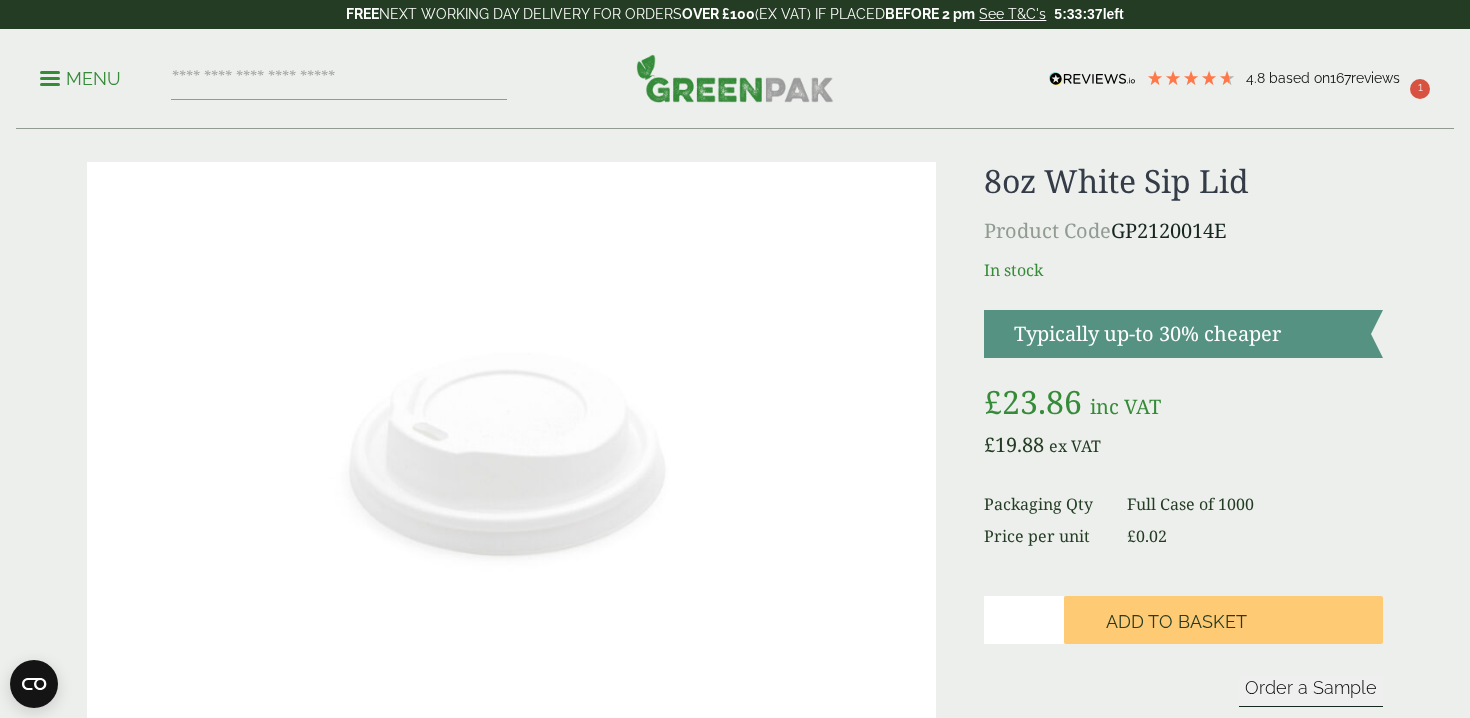 click at bounding box center (1183, 334) 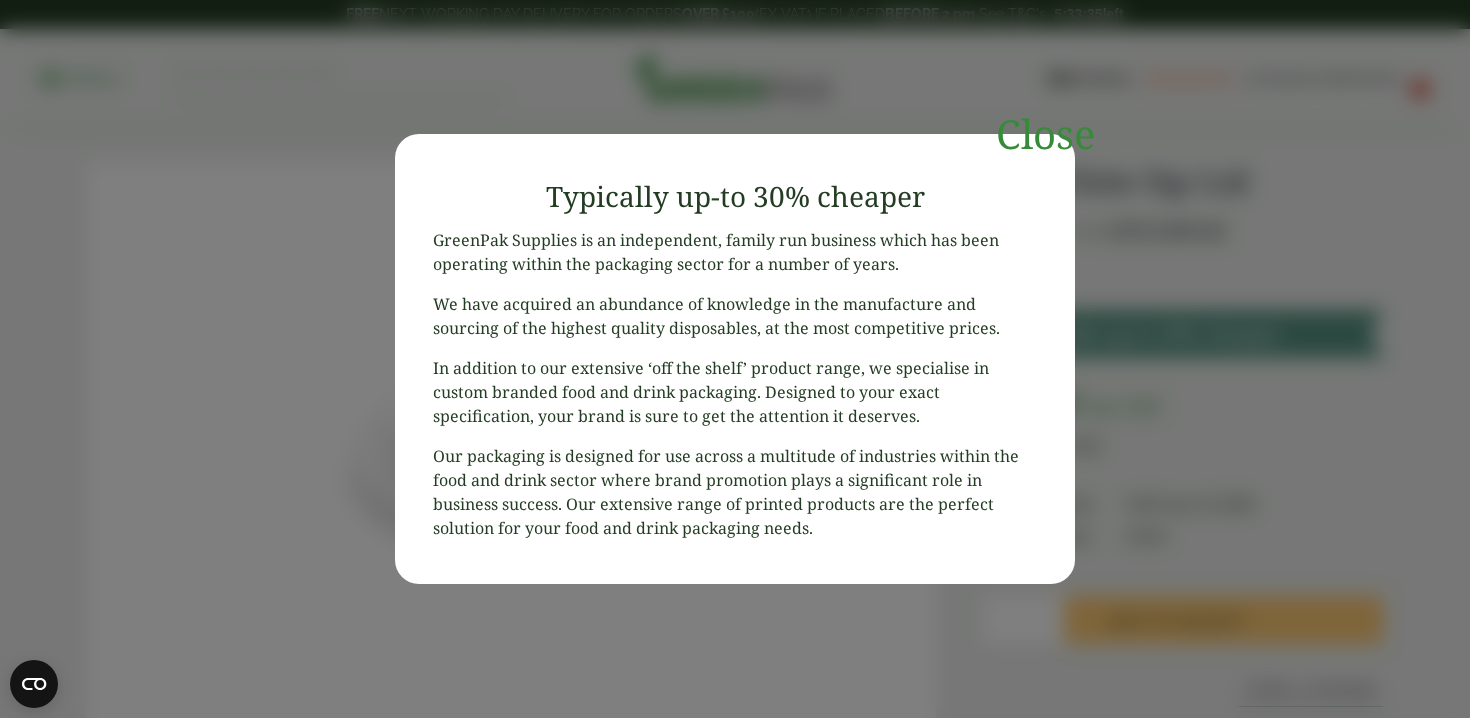 click on "Close" at bounding box center [1045, 133] 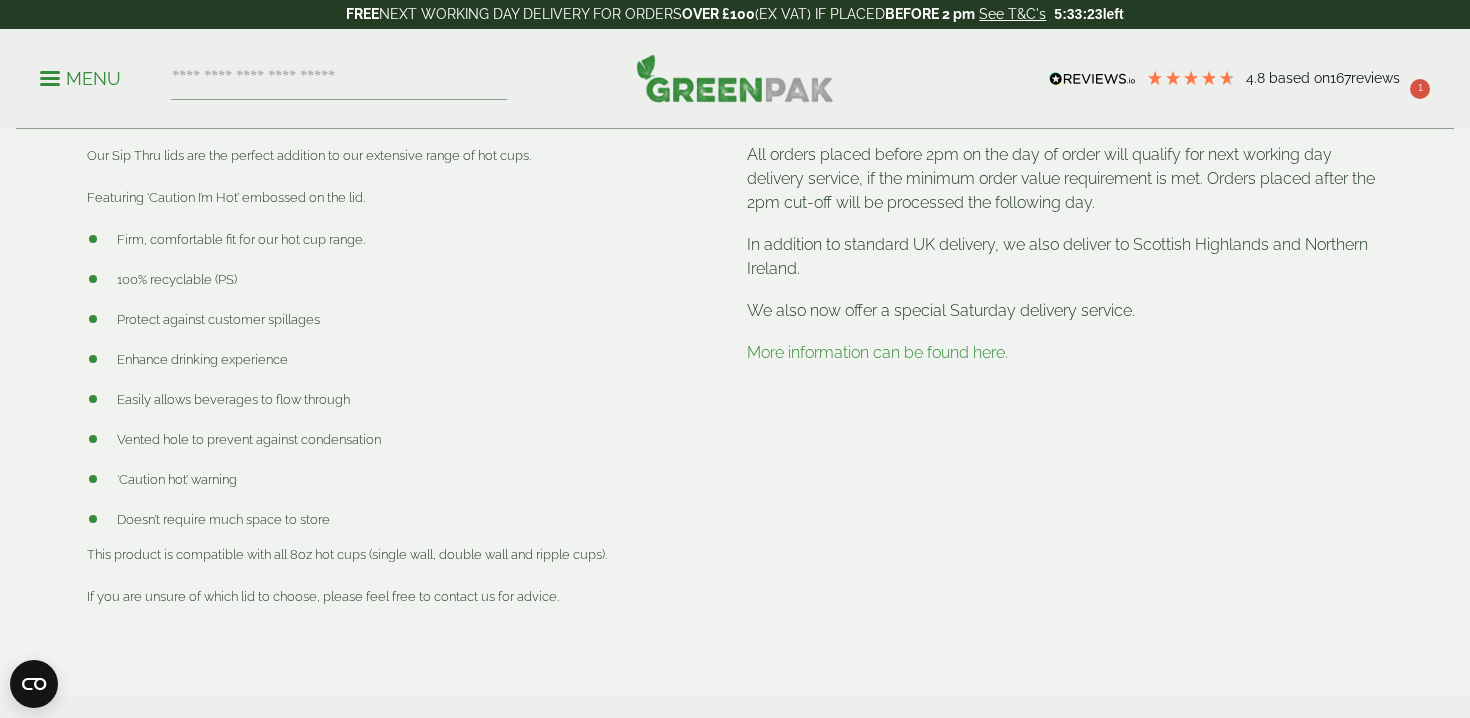 scroll, scrollTop: 0, scrollLeft: 0, axis: both 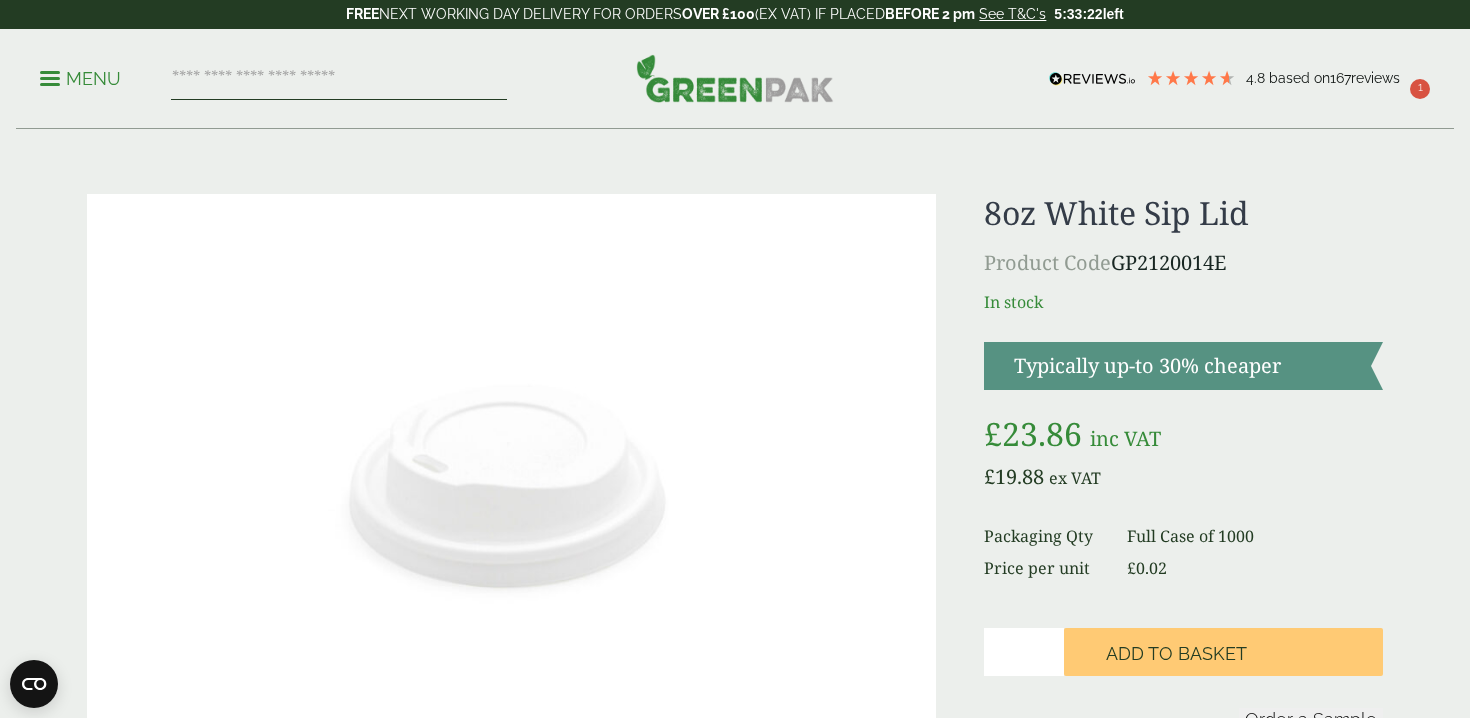 click at bounding box center (339, 79) 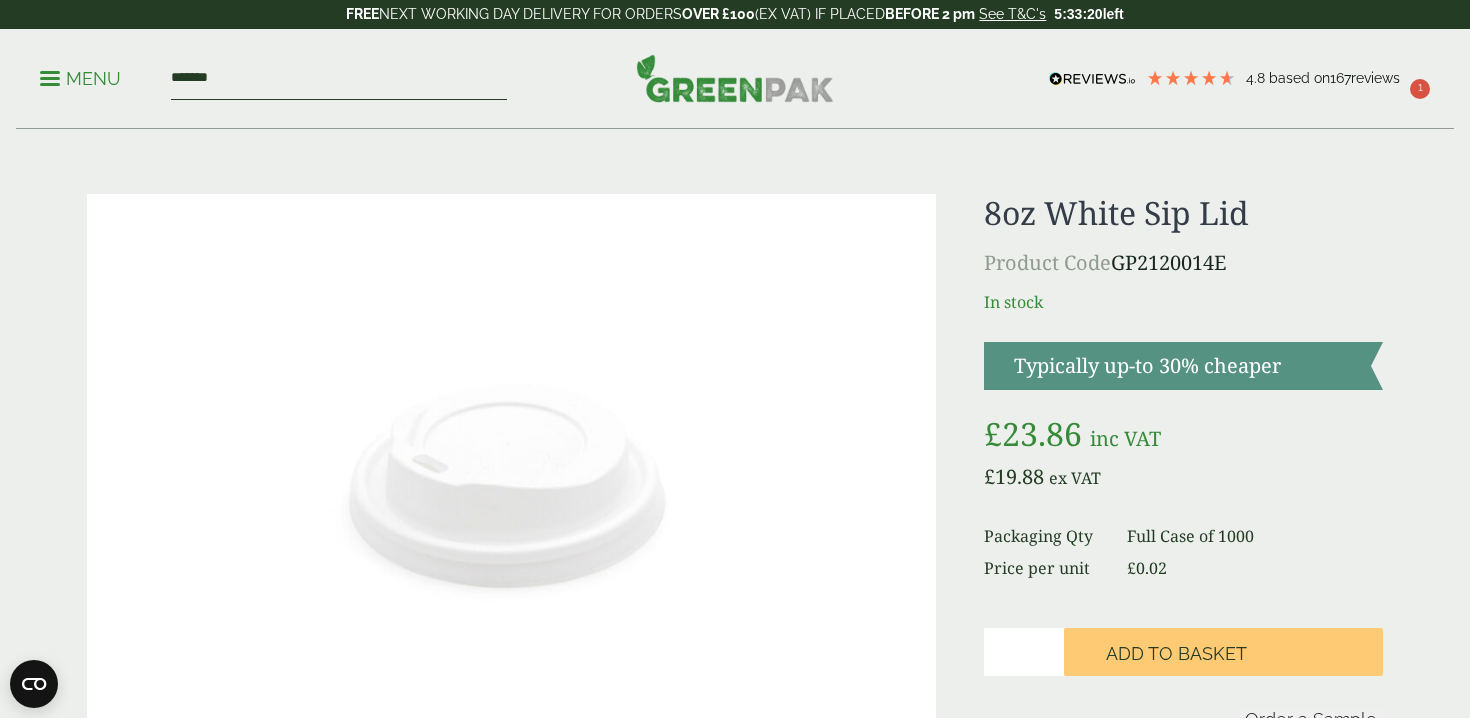 type on "*******" 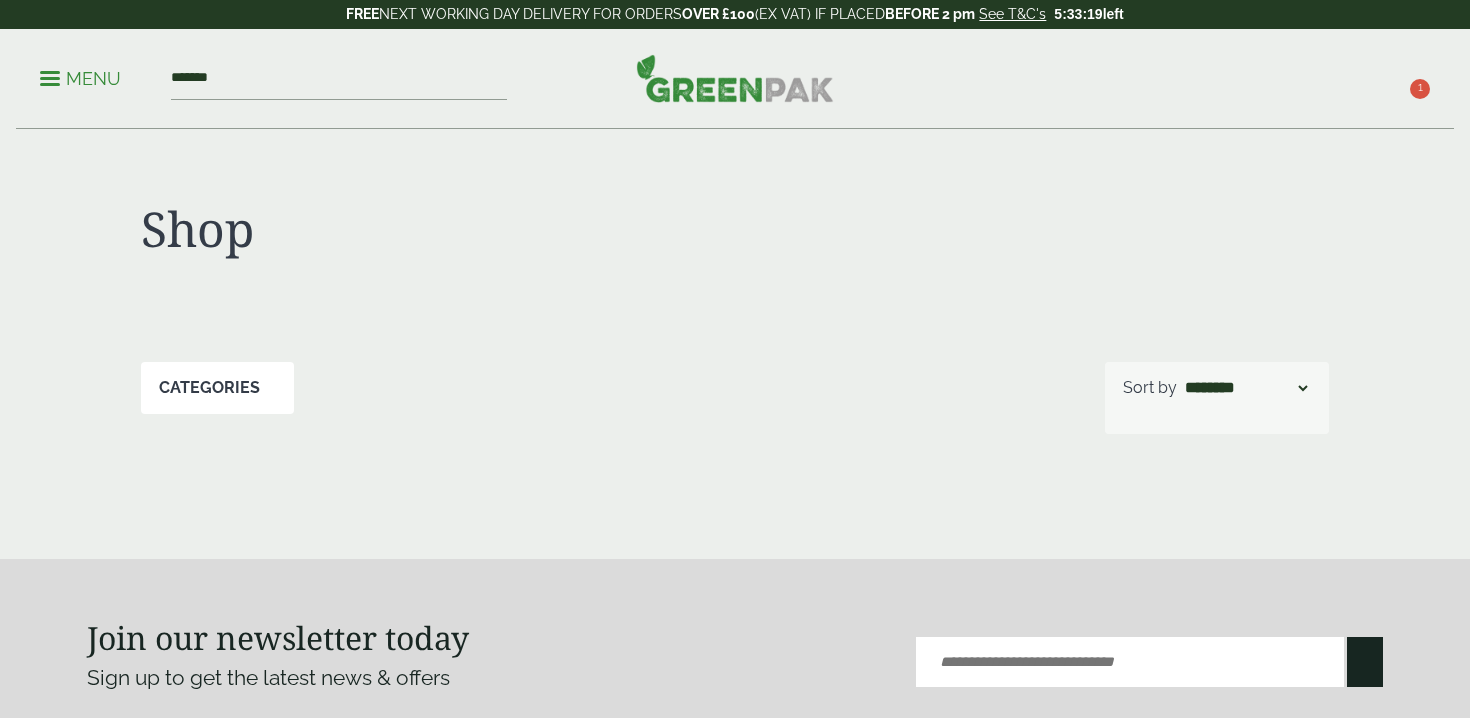 scroll, scrollTop: 0, scrollLeft: 0, axis: both 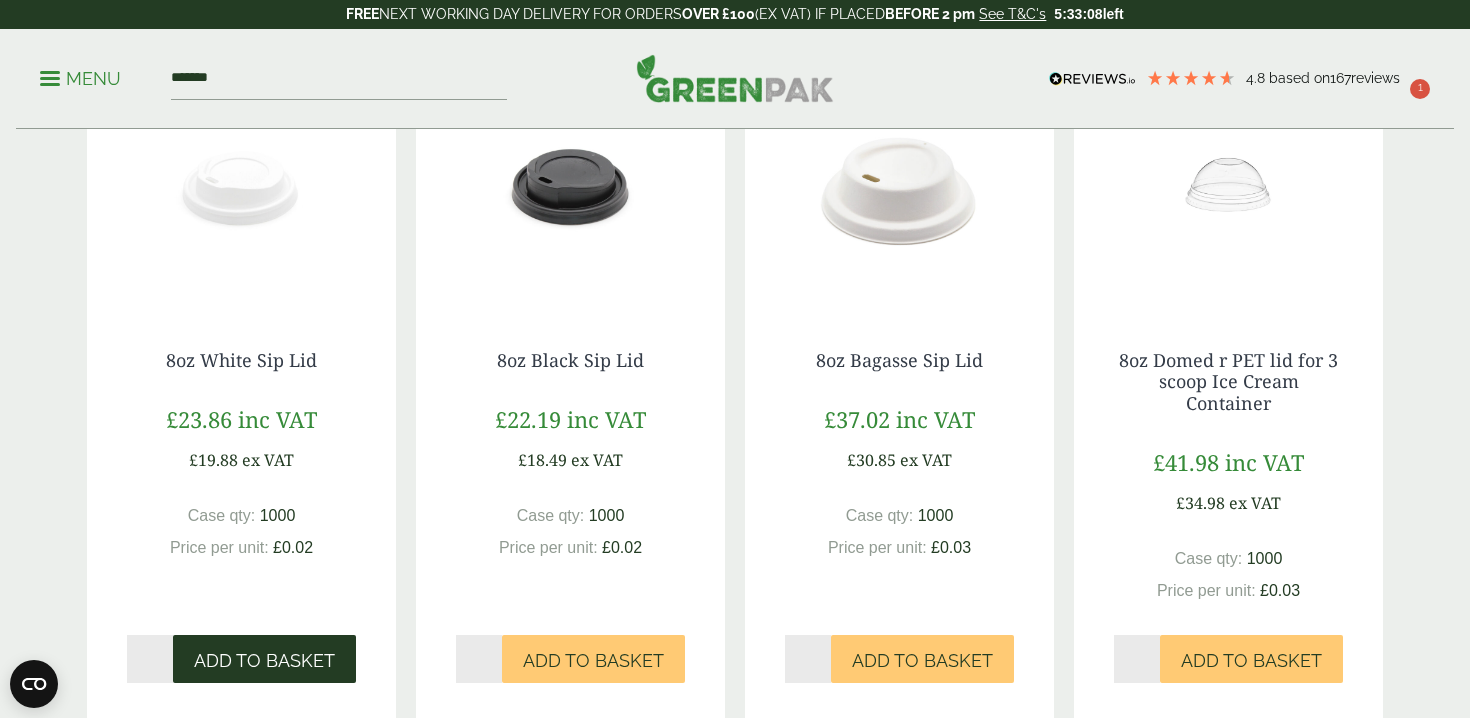 click on "Add to Basket" at bounding box center (264, 661) 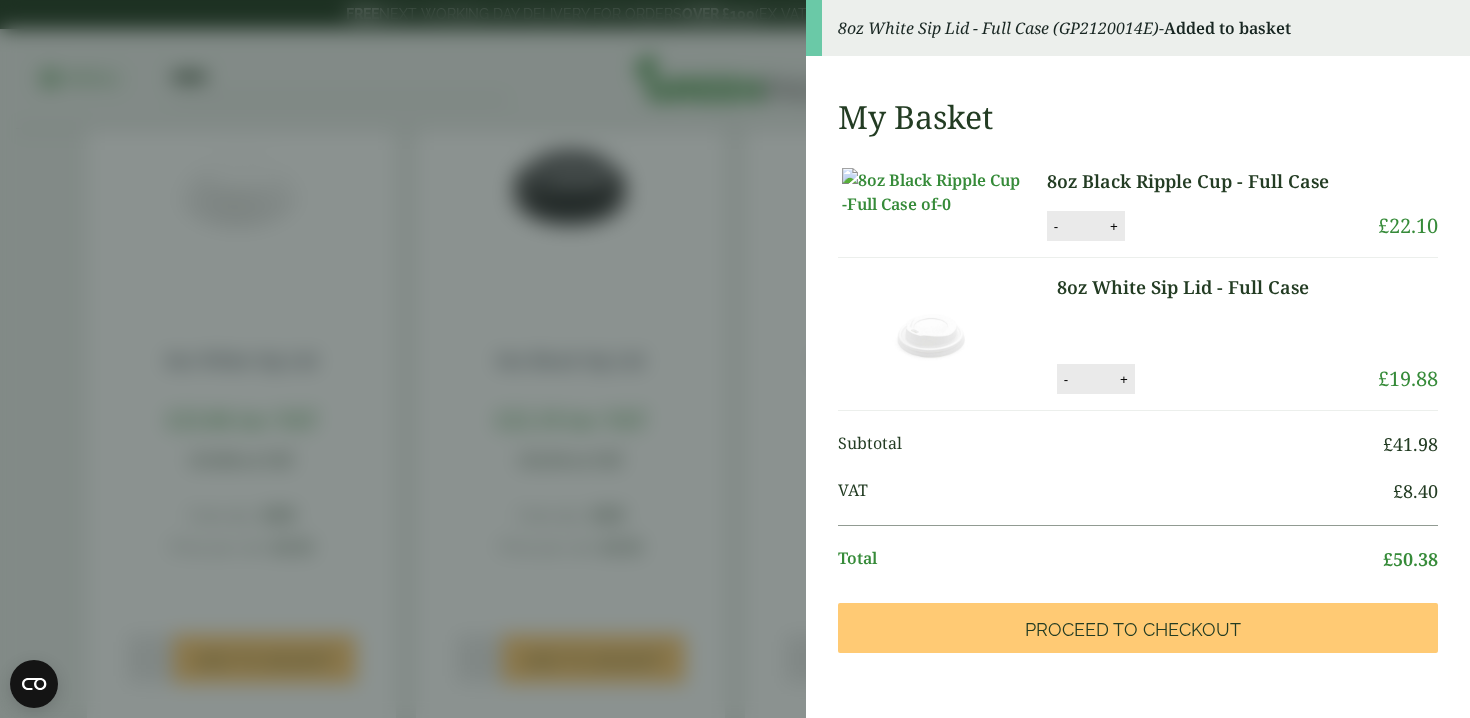 click on "8oz White Sip Lid - Full Case (GP2120014E)  -  Added to basket
My Basket
8oz Black Ripple Cup - Full Case
8oz Black Ripple Cup - Full Case quantity
- * +
Update
Remove
£ 22.10
-" at bounding box center (735, 359) 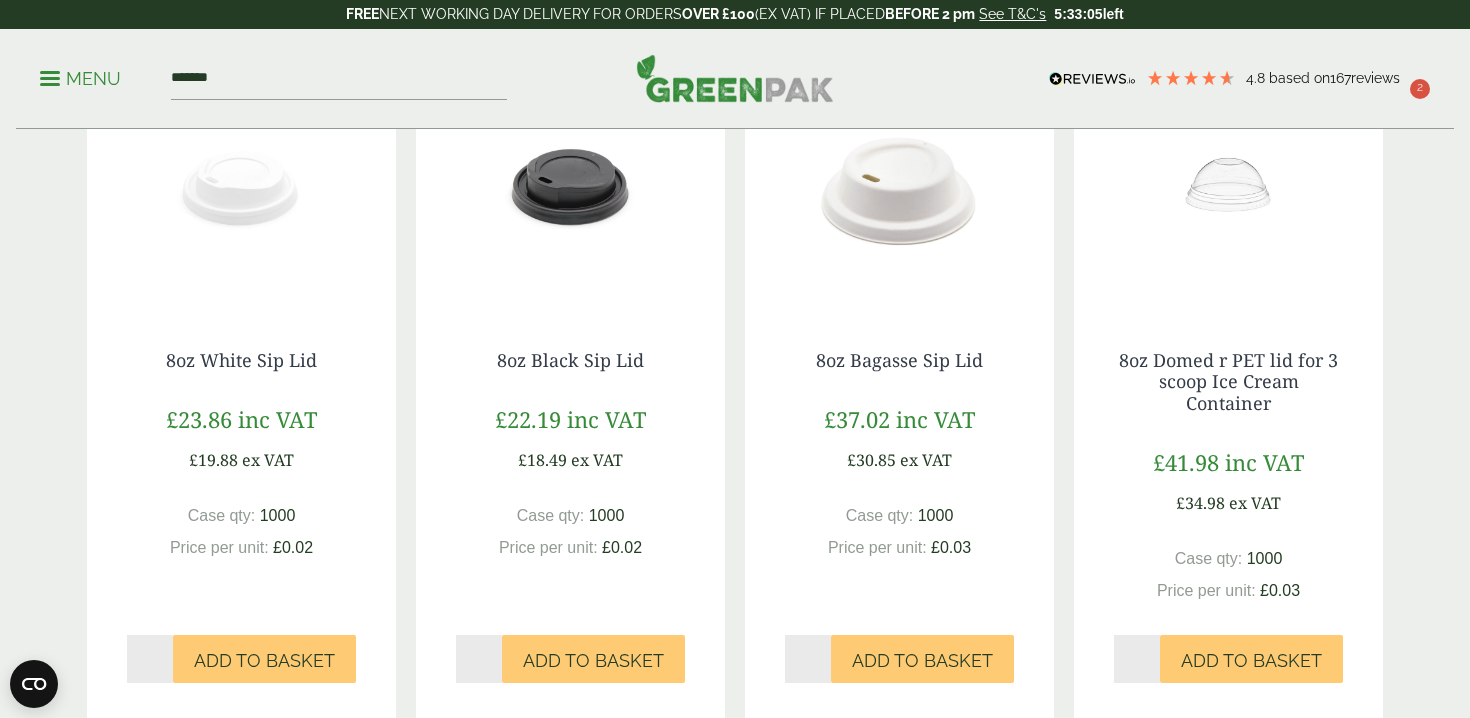 scroll, scrollTop: 0, scrollLeft: 0, axis: both 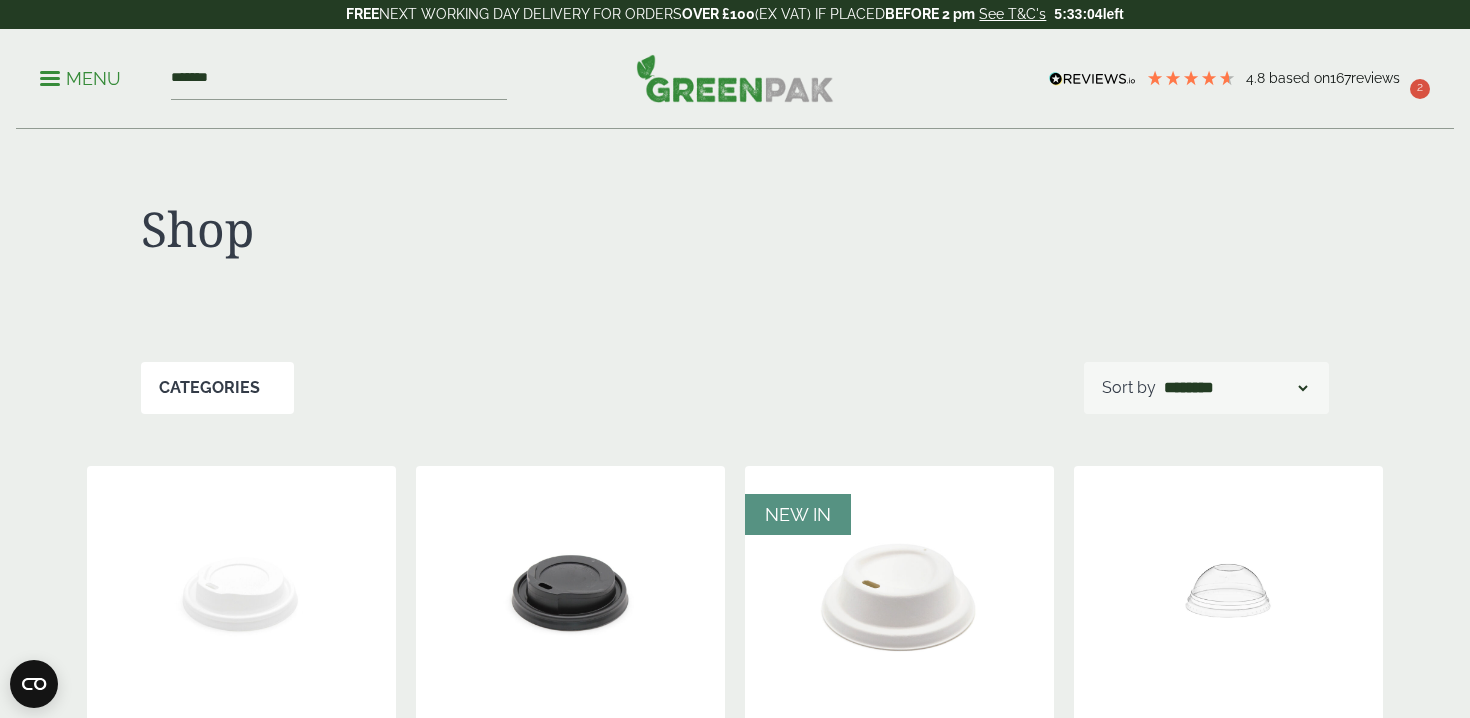 click at bounding box center (735, 78) 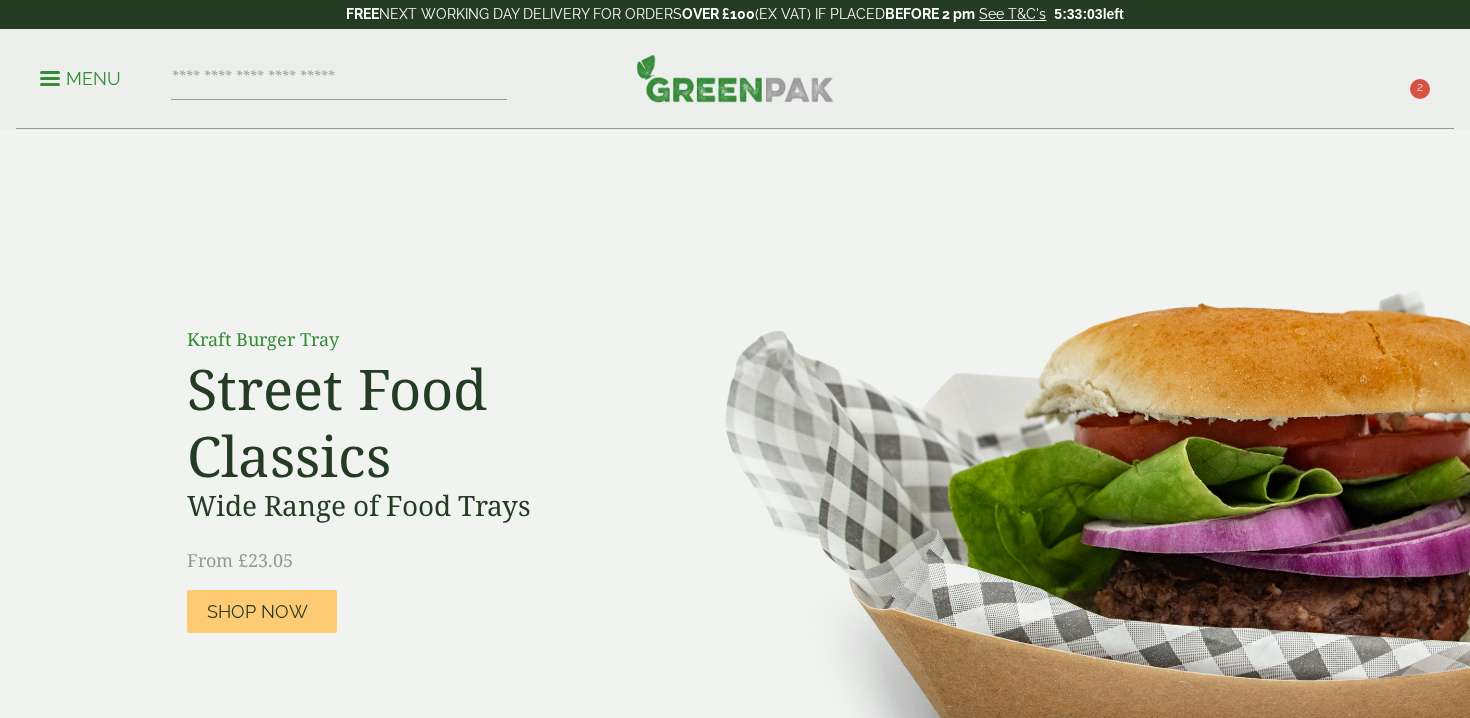 scroll, scrollTop: 0, scrollLeft: 0, axis: both 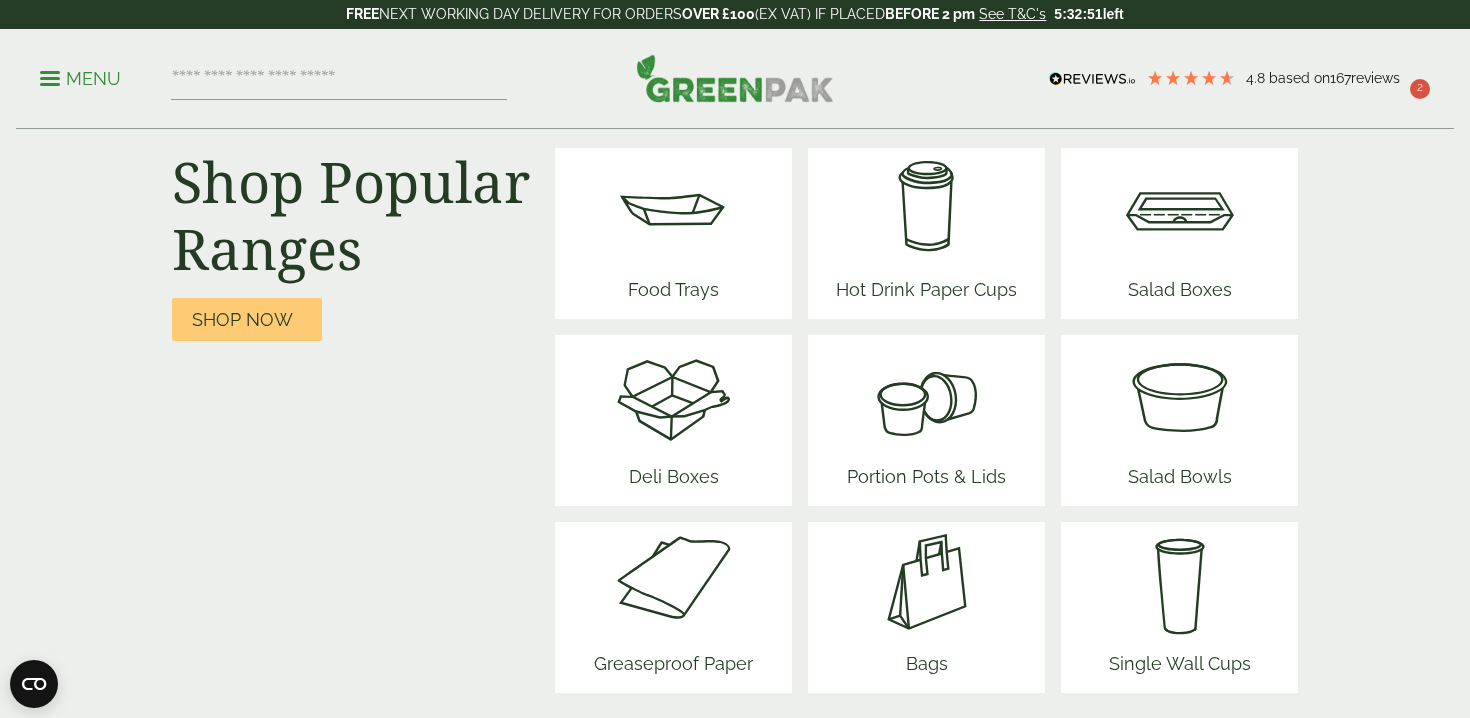 click on "Hot Drink Paper Cups" at bounding box center (926, 293) 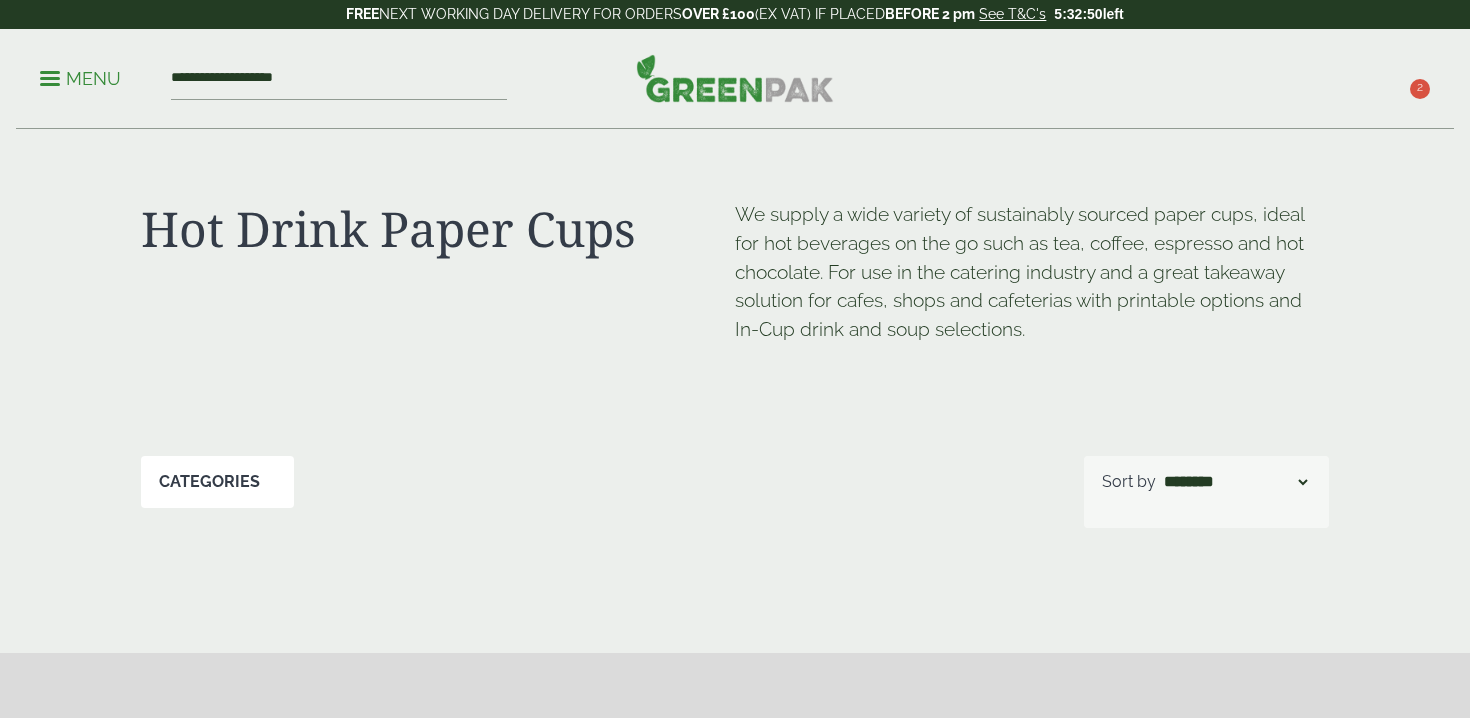 scroll, scrollTop: 0, scrollLeft: 0, axis: both 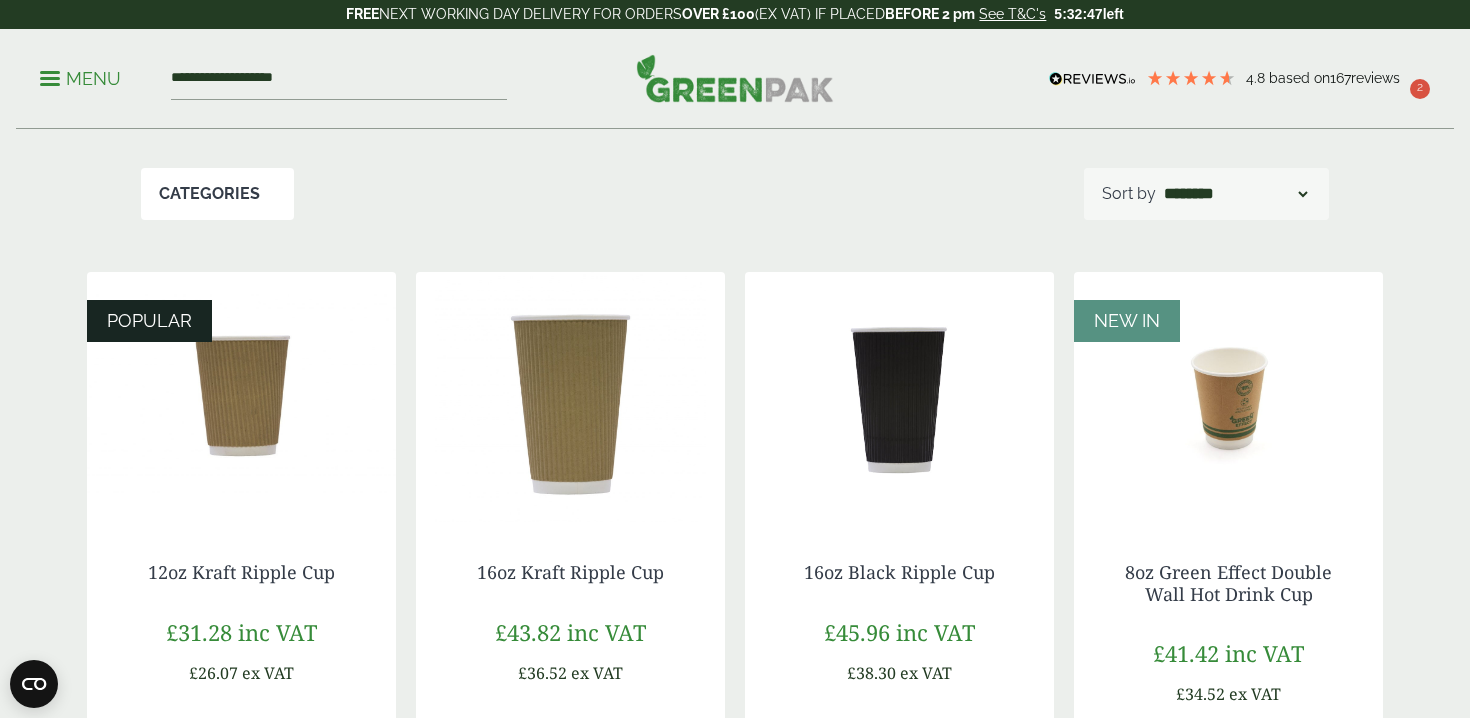 click on "Categories" at bounding box center (209, 194) 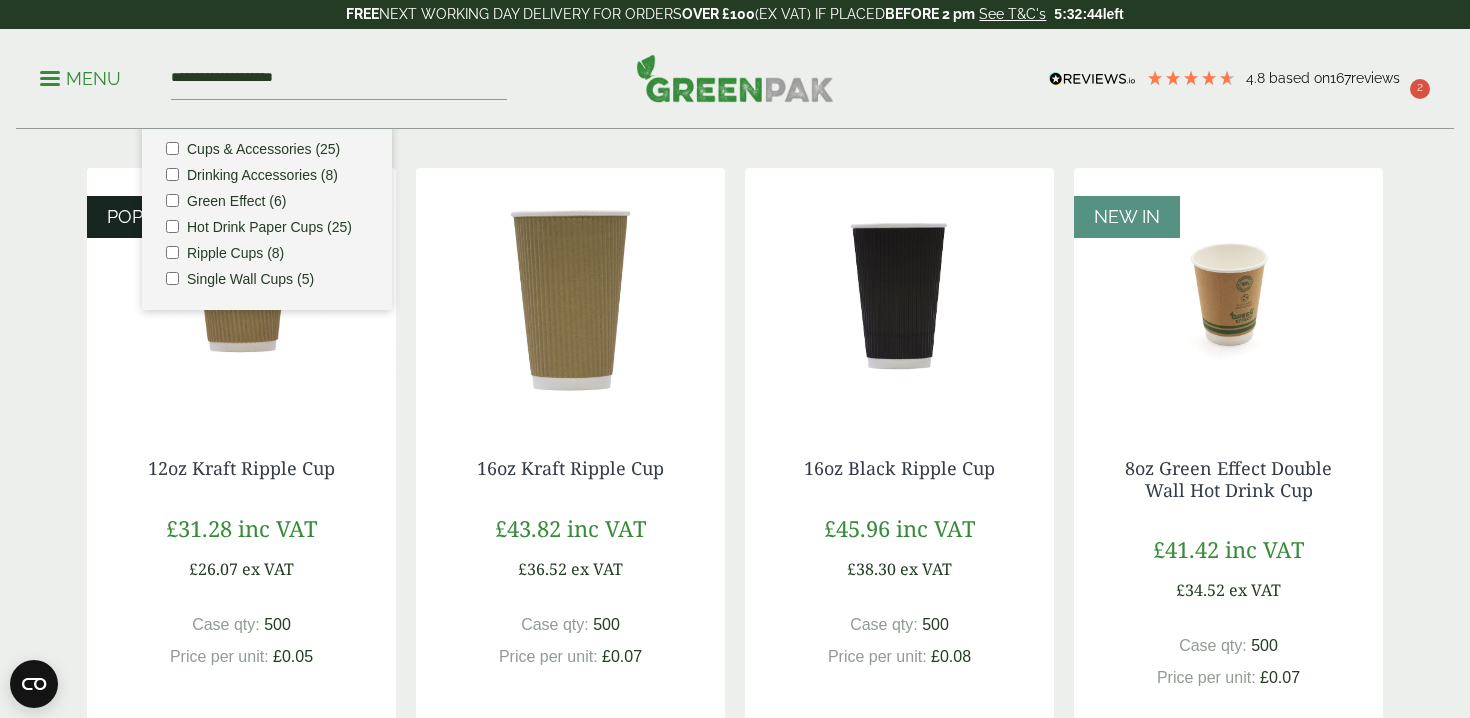 scroll, scrollTop: 390, scrollLeft: 0, axis: vertical 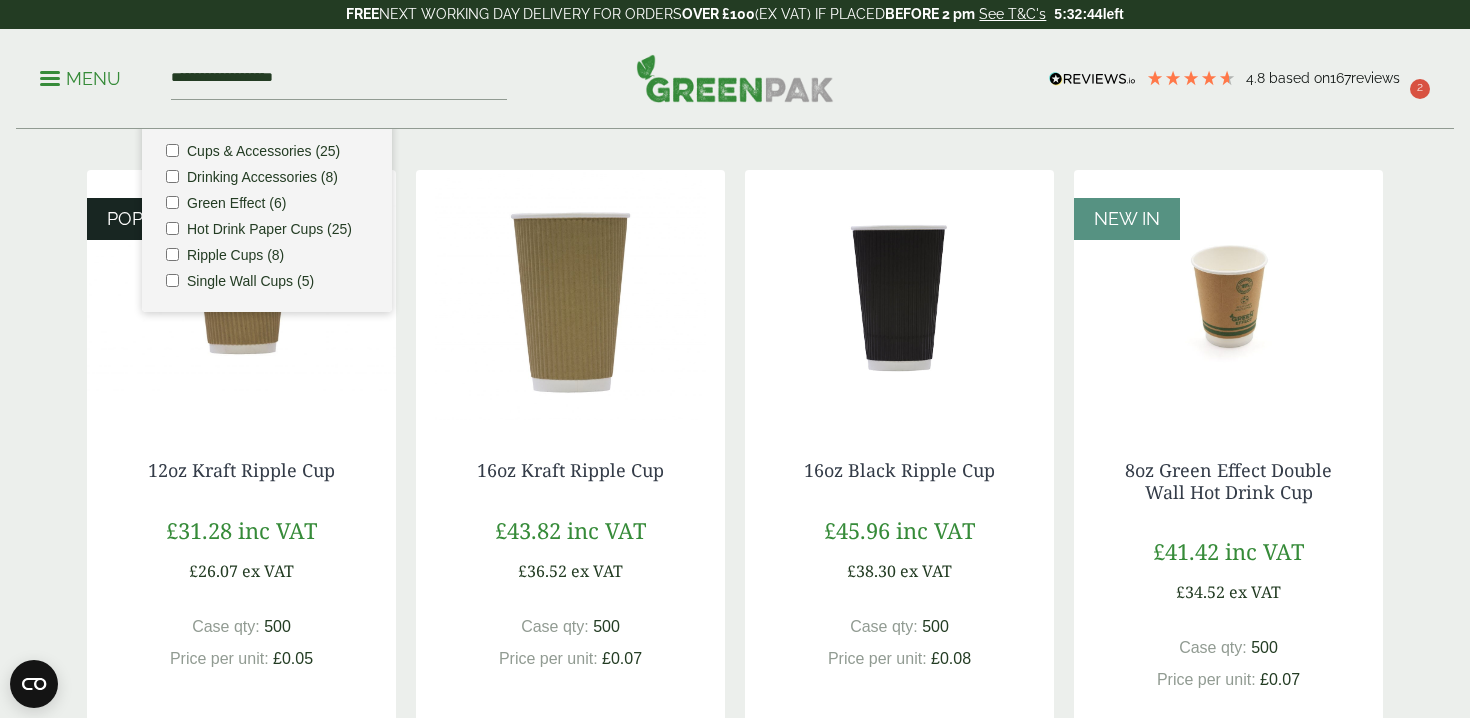 click on "**********" at bounding box center [735, 79] 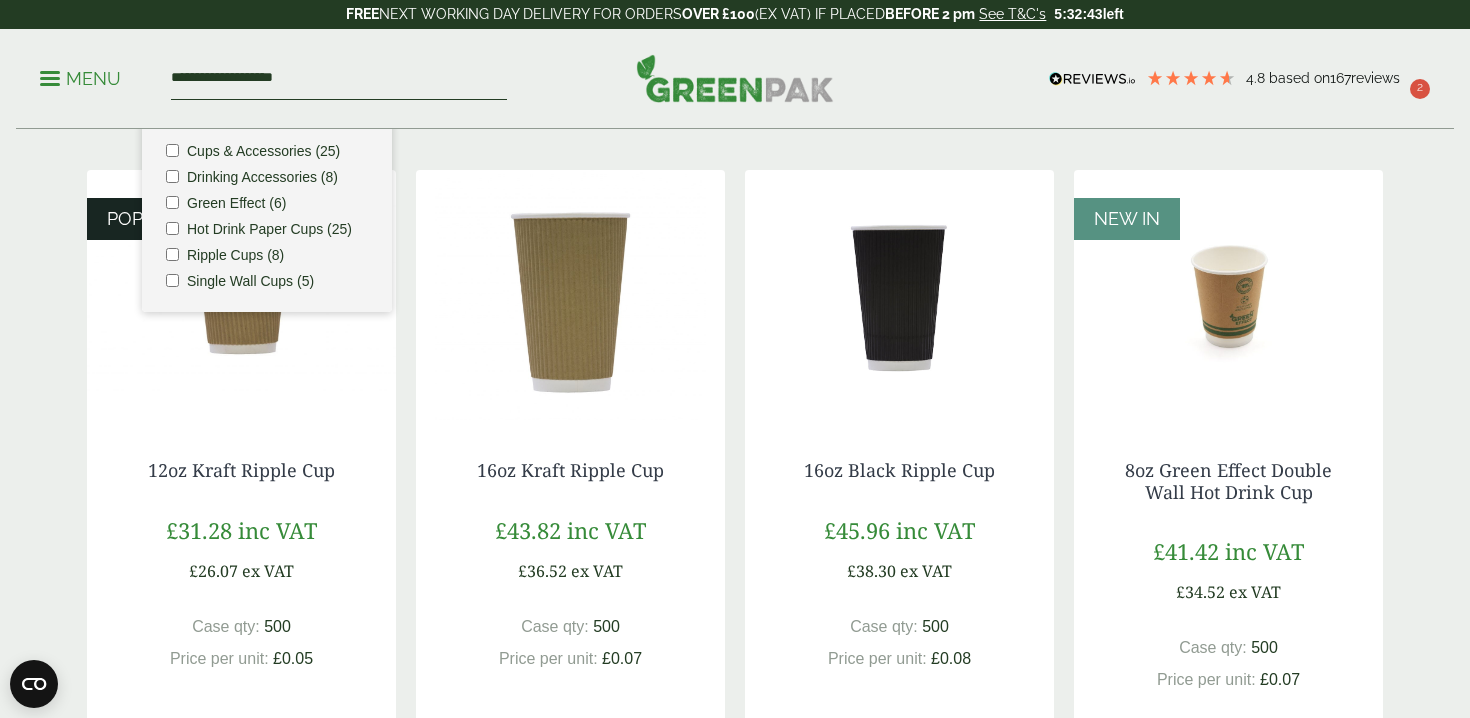 click on "**********" at bounding box center [339, 79] 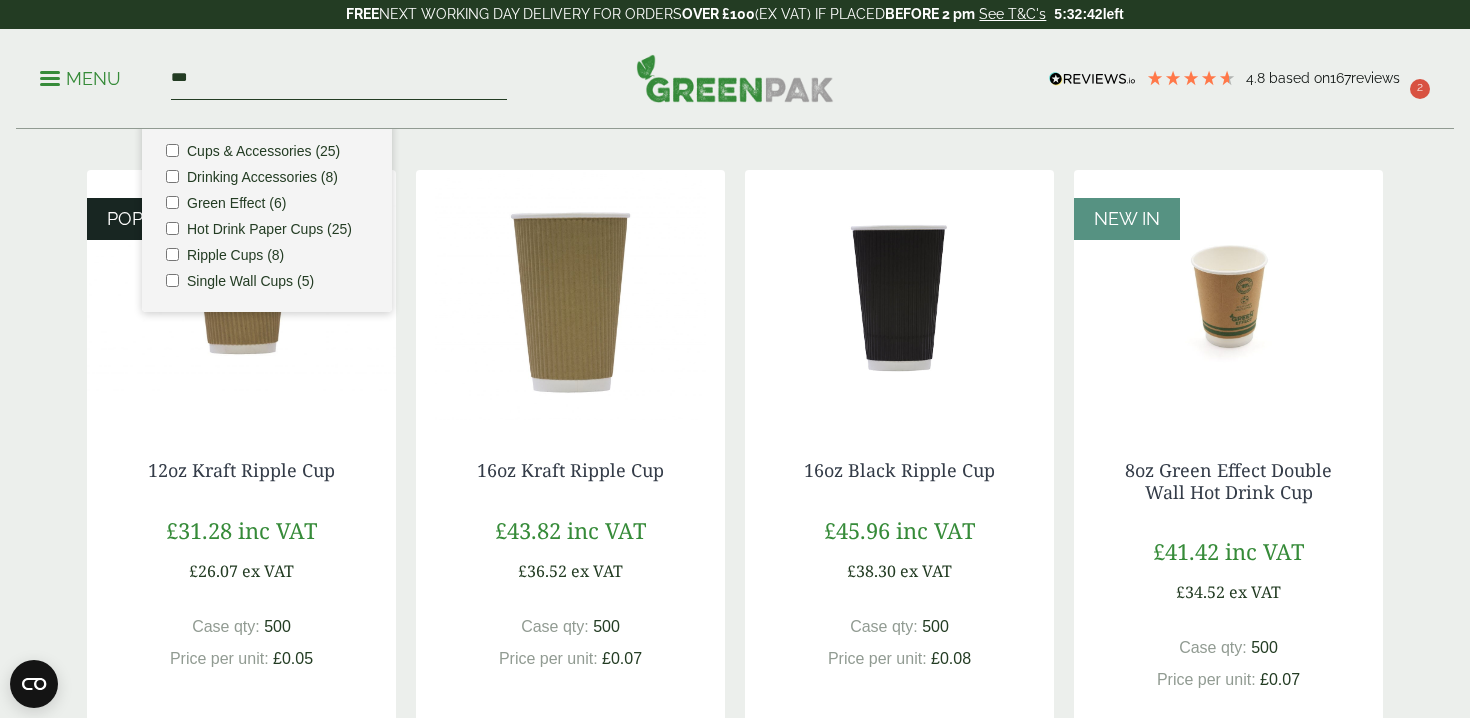 type on "***" 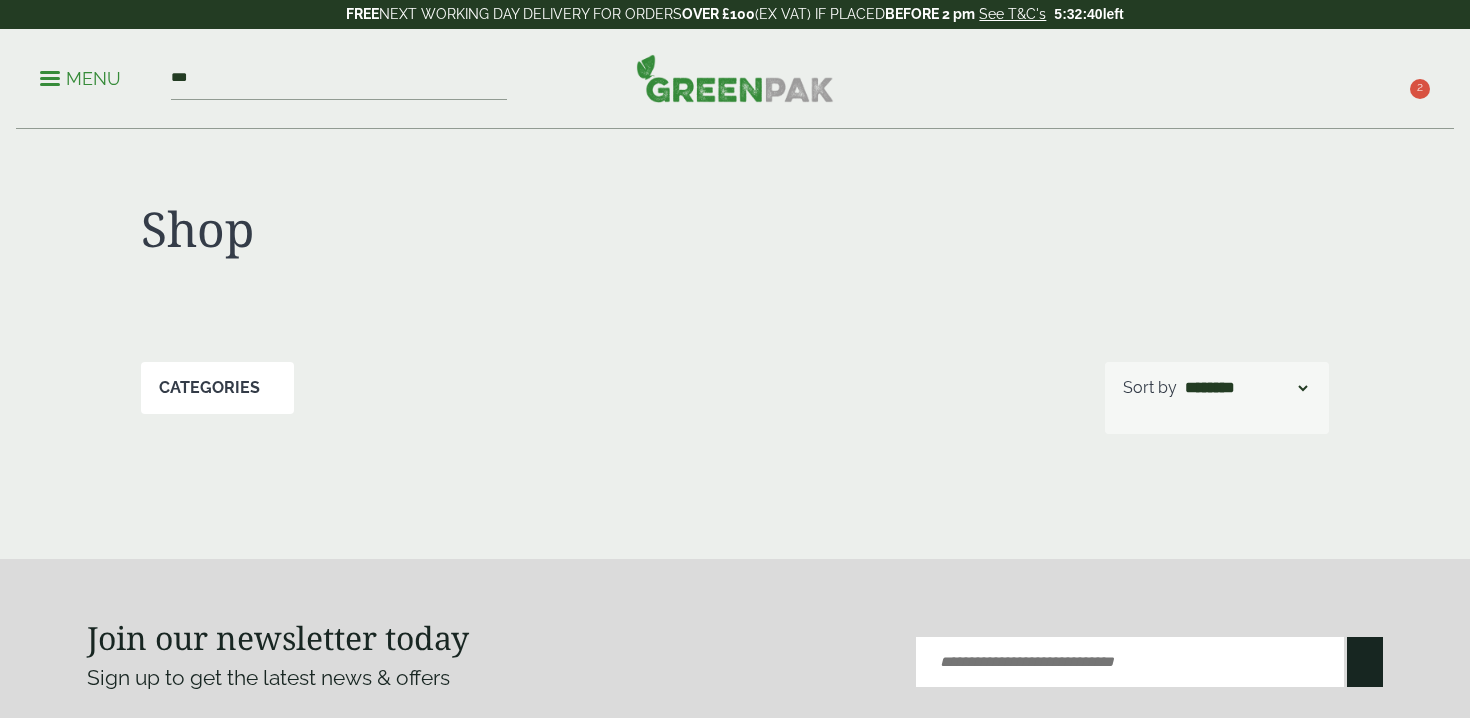 scroll, scrollTop: 0, scrollLeft: 0, axis: both 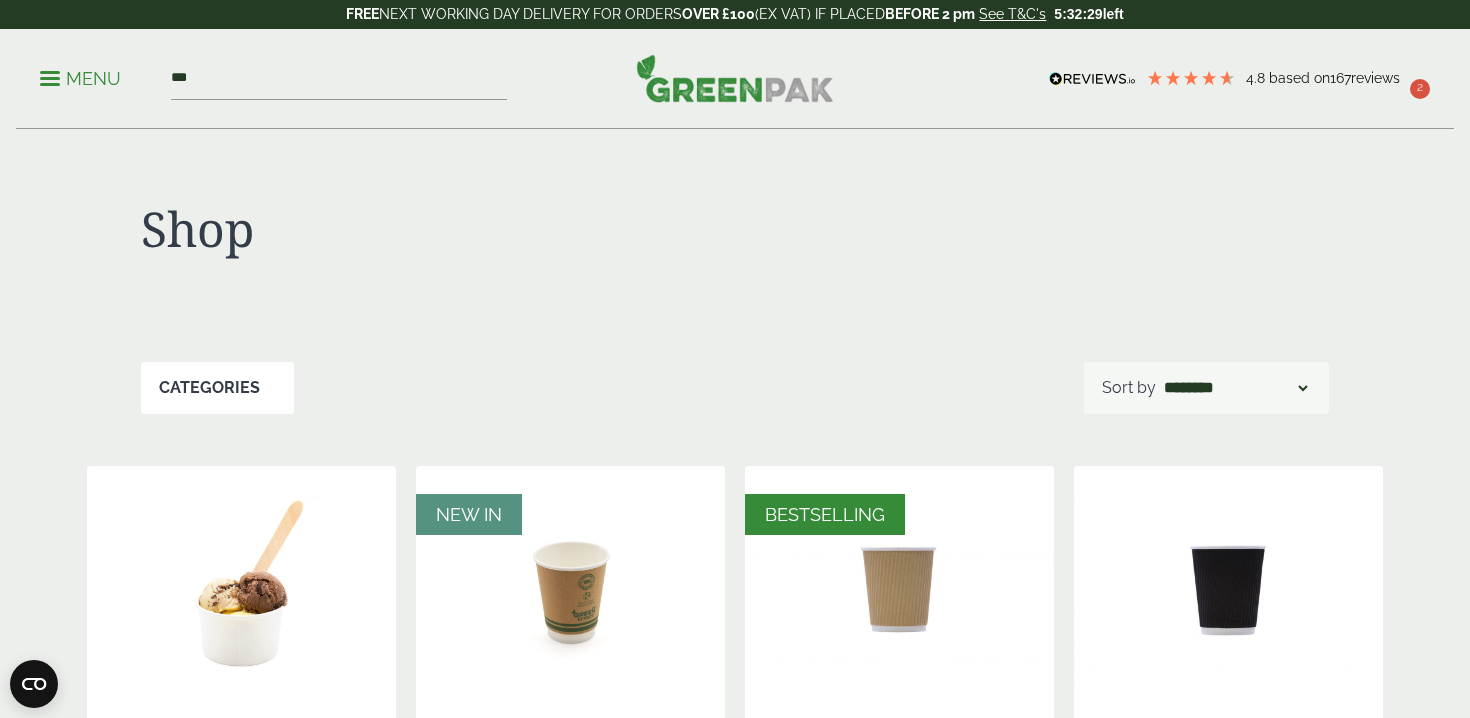 click on "Menu" at bounding box center [80, 79] 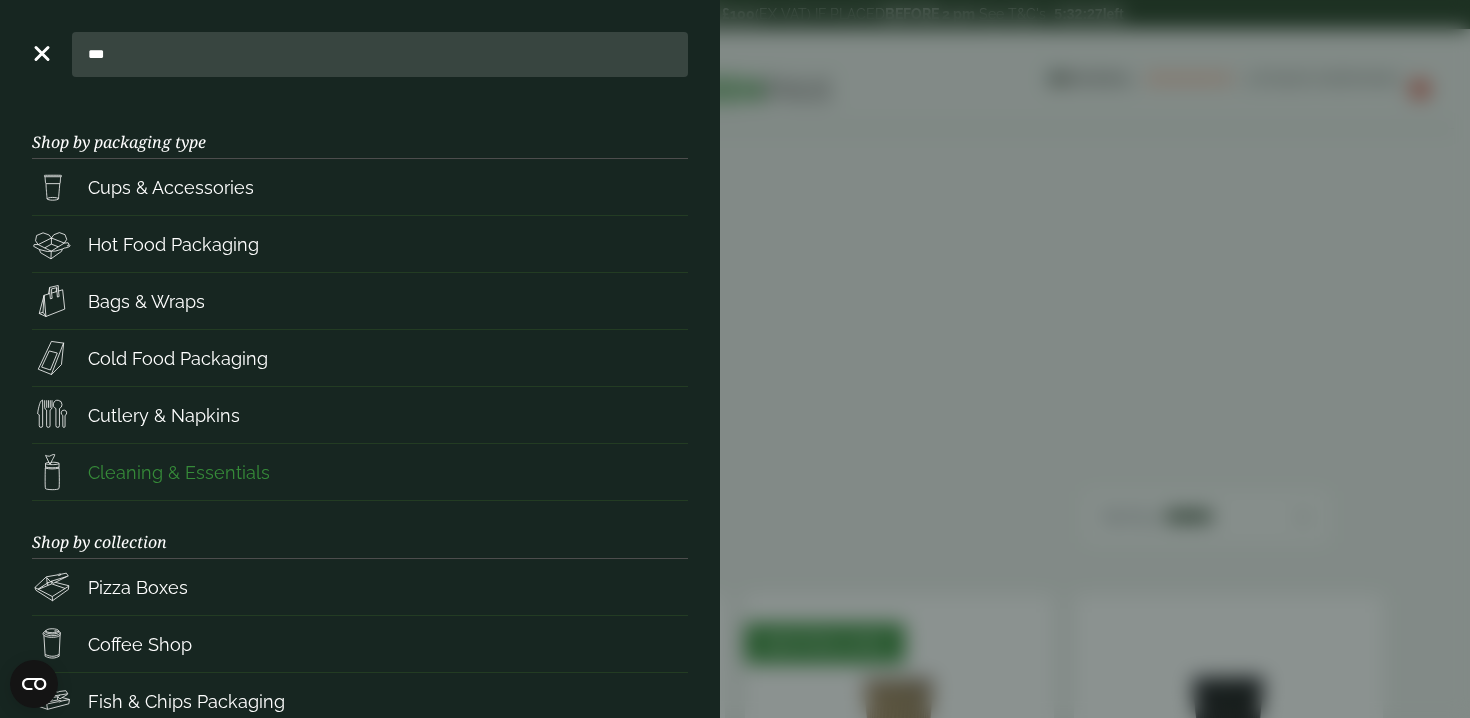 scroll, scrollTop: 274, scrollLeft: 0, axis: vertical 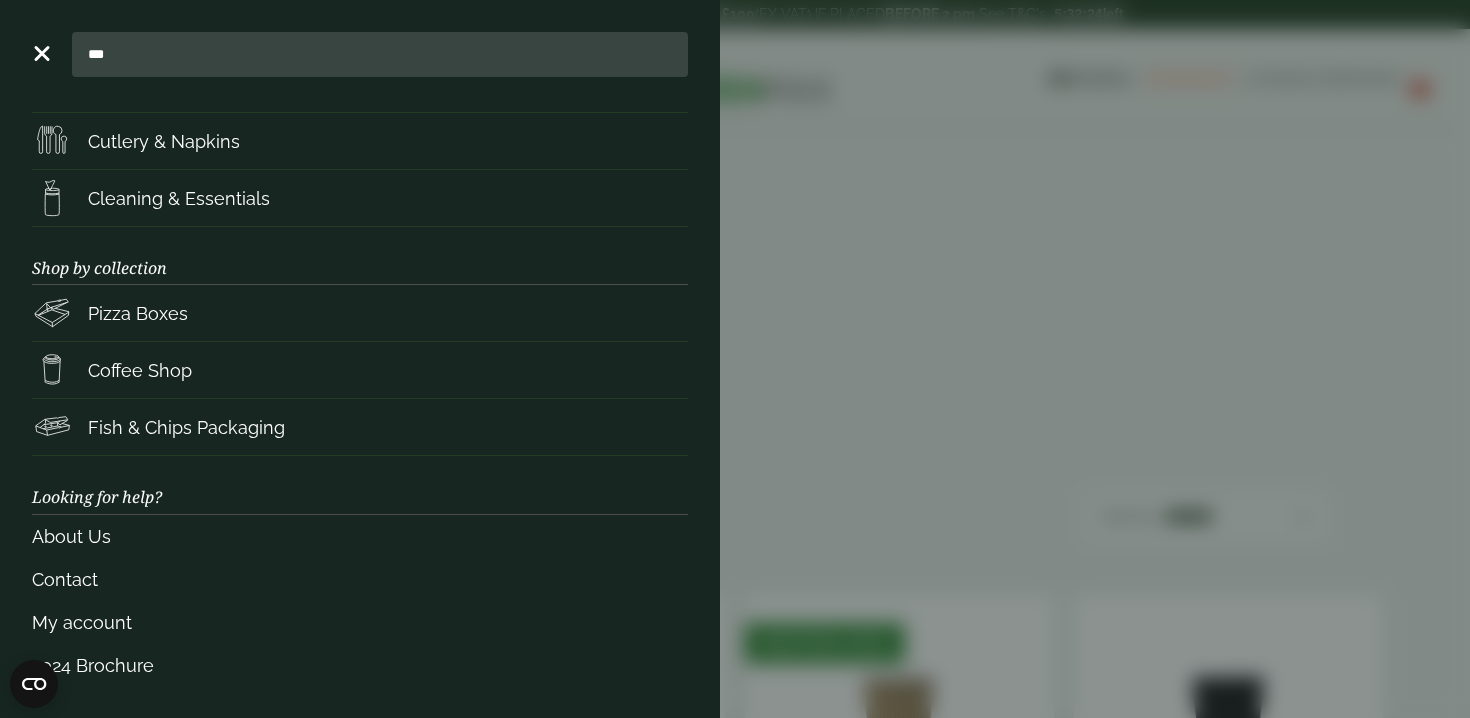 click on "Menu" at bounding box center [40, 52] 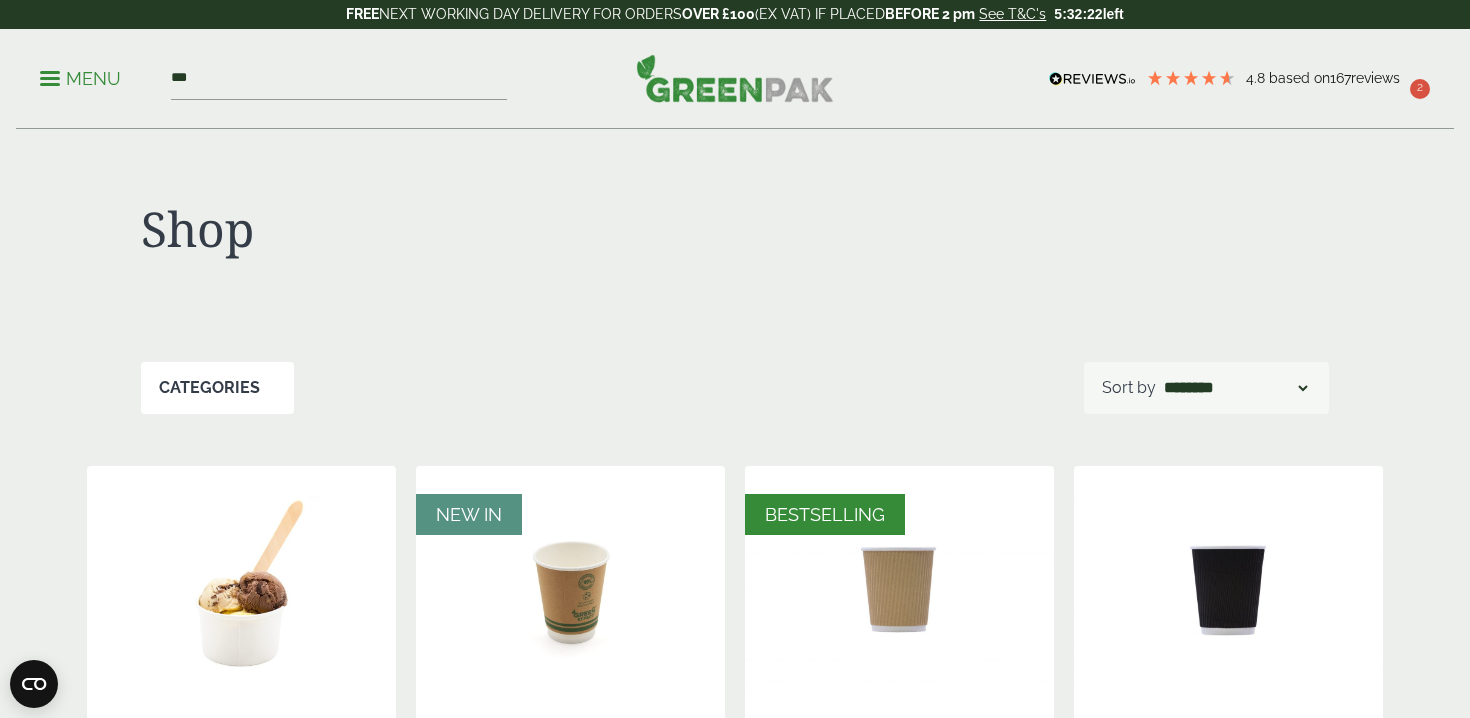 click at bounding box center (735, 78) 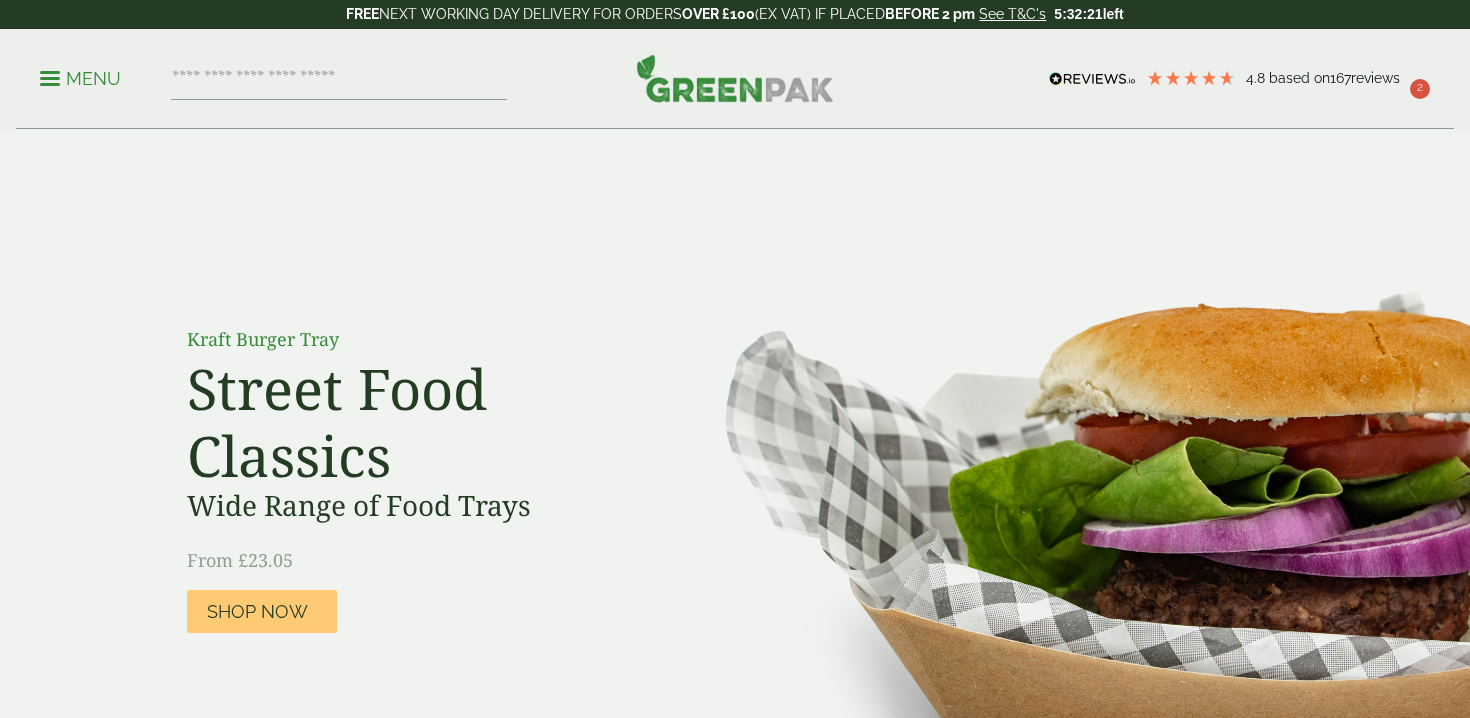 scroll, scrollTop: 0, scrollLeft: 0, axis: both 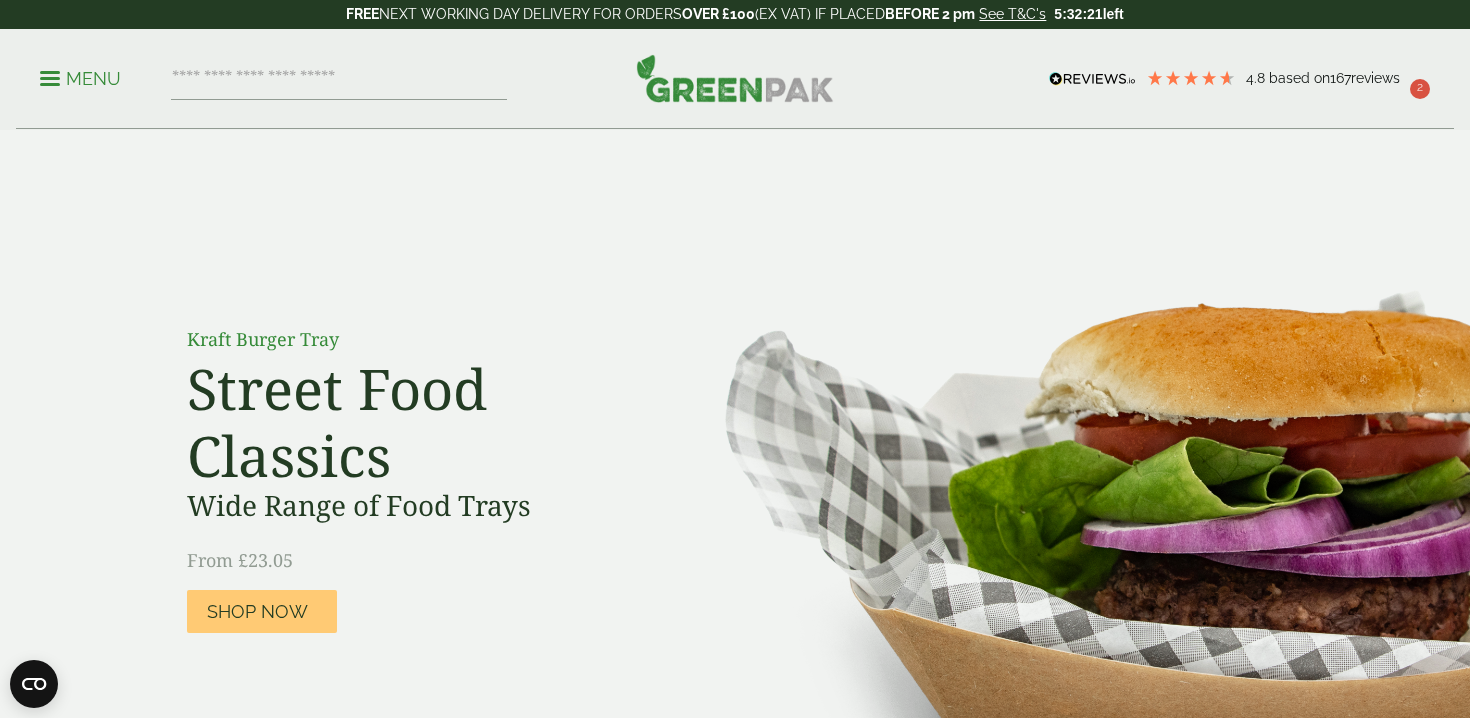 click on "Menu
4.8   Based on  167  reviews" at bounding box center (735, 79) 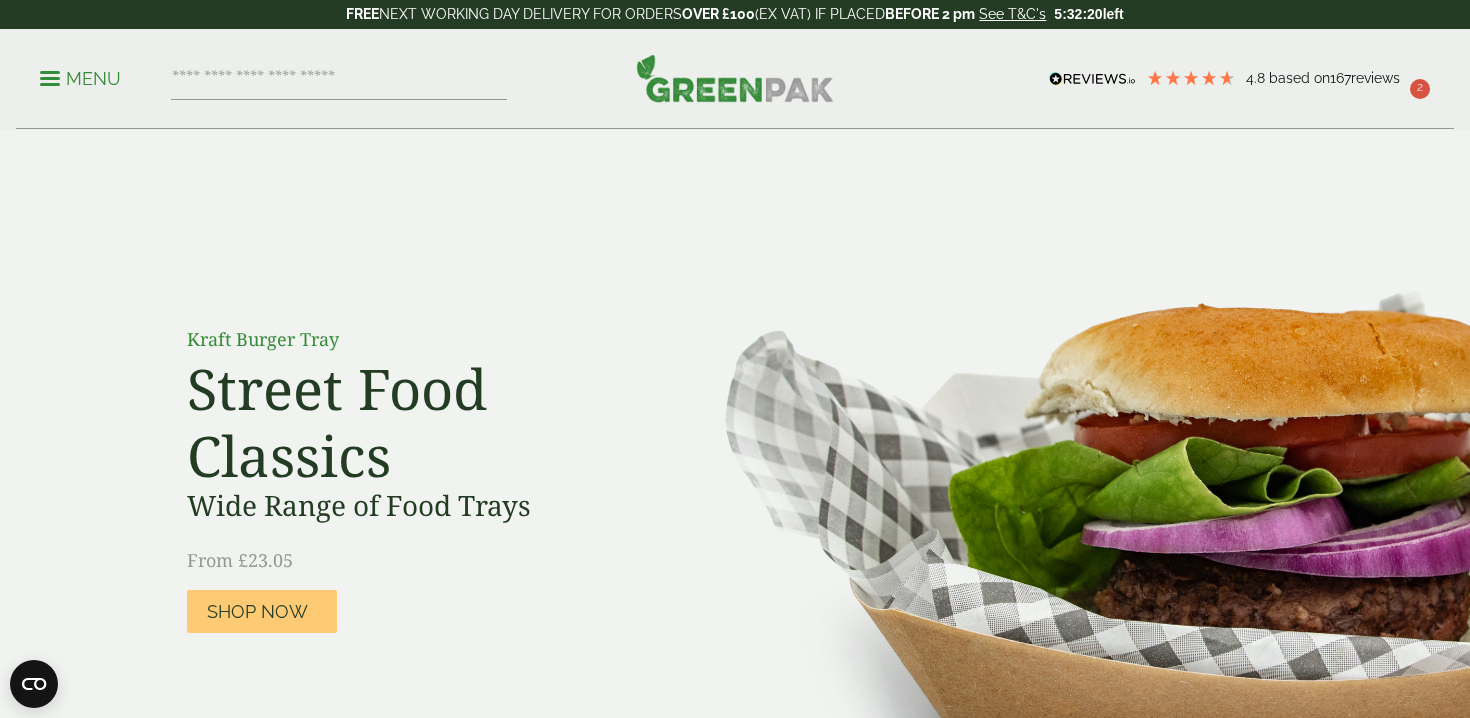click on "2" at bounding box center [1420, 89] 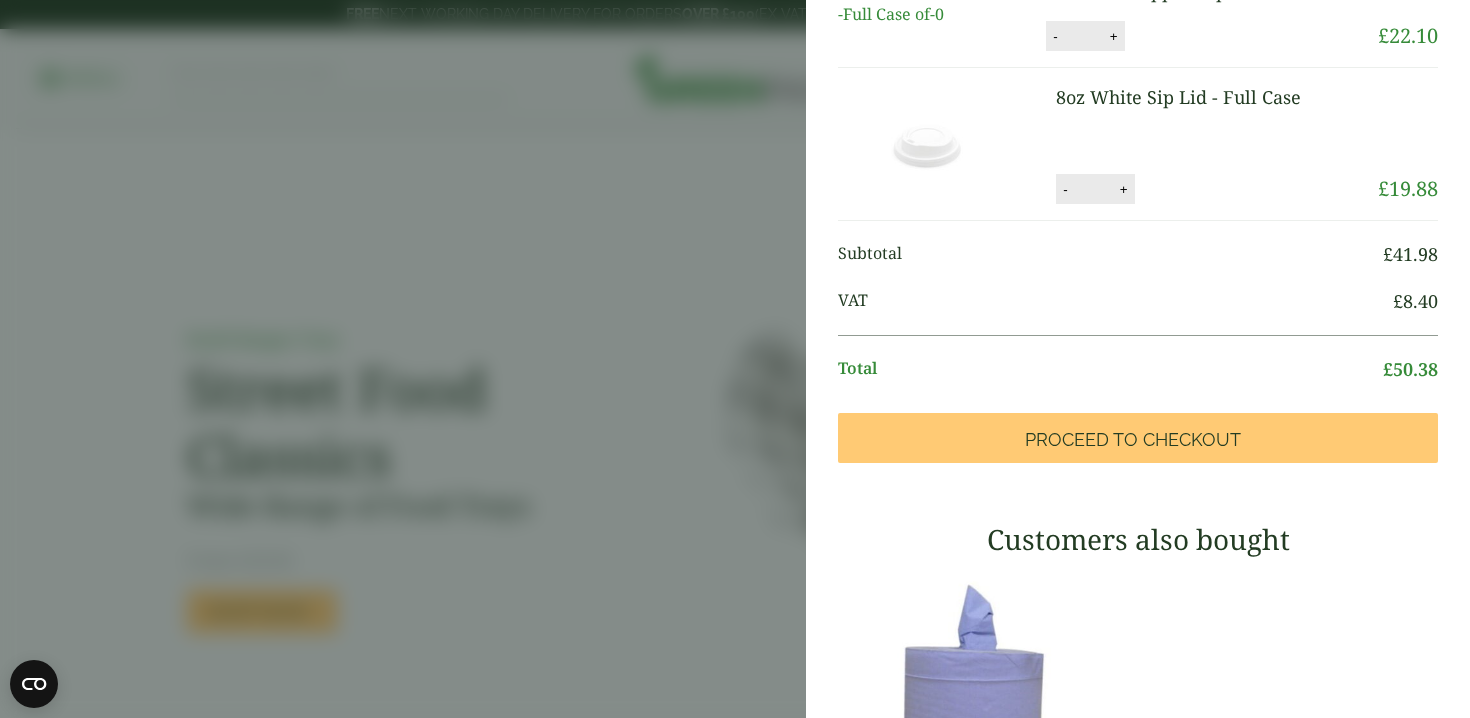 scroll, scrollTop: 128, scrollLeft: 0, axis: vertical 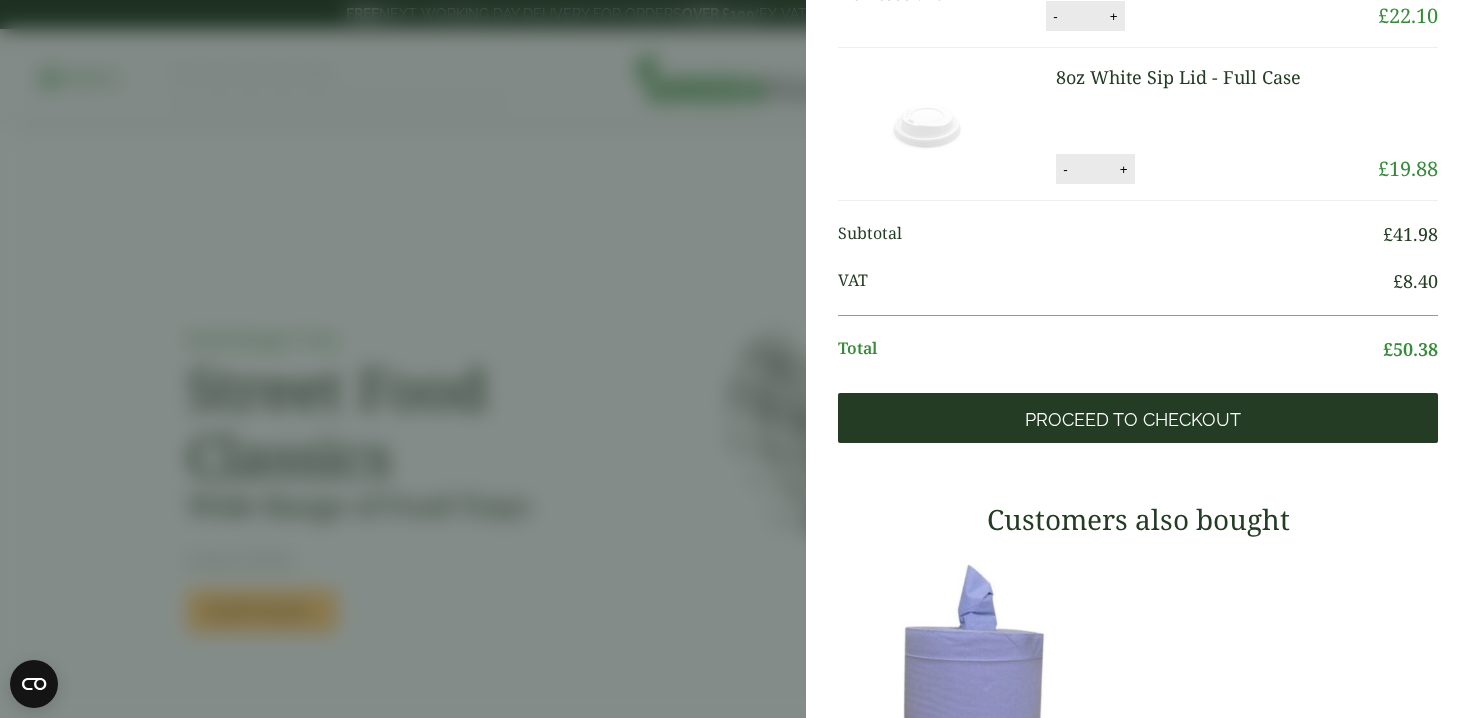 click on "Proceed to Checkout" at bounding box center [1138, 418] 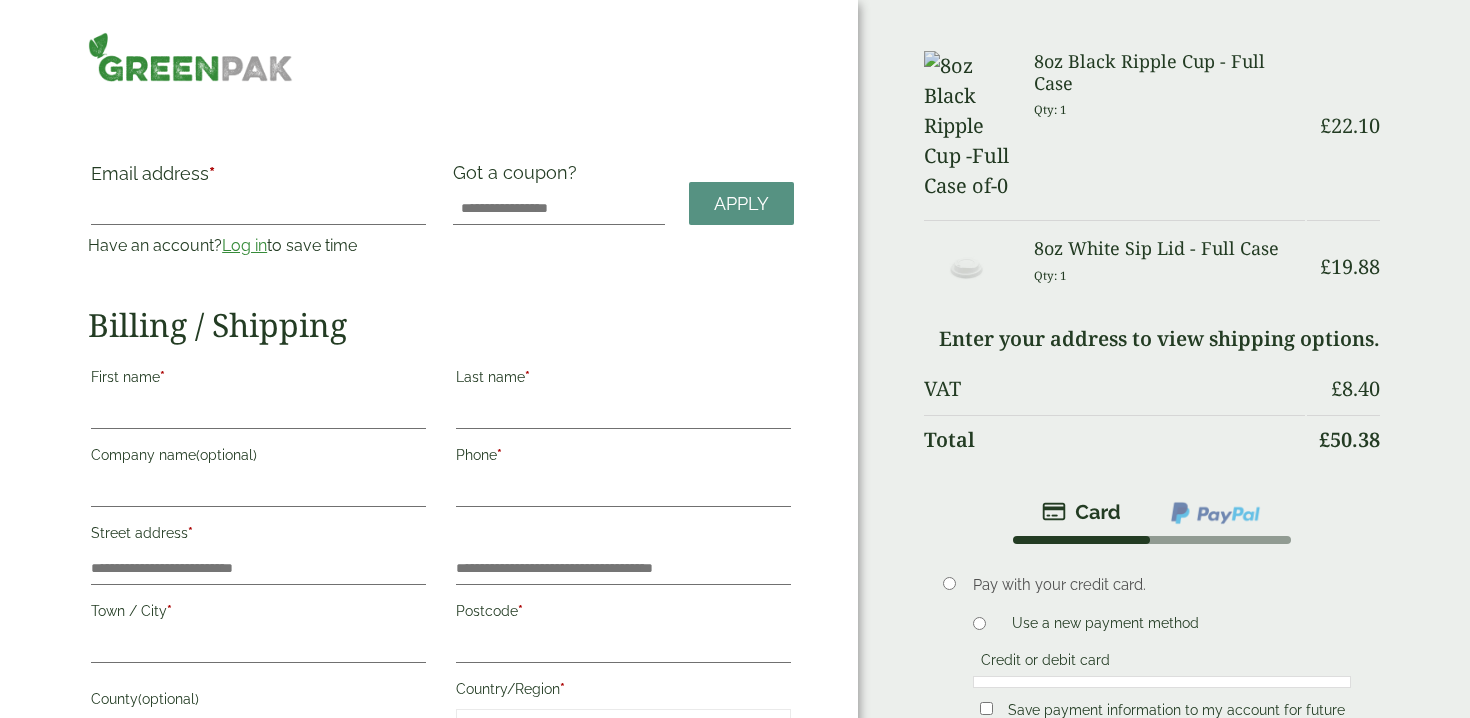 scroll, scrollTop: 0, scrollLeft: 0, axis: both 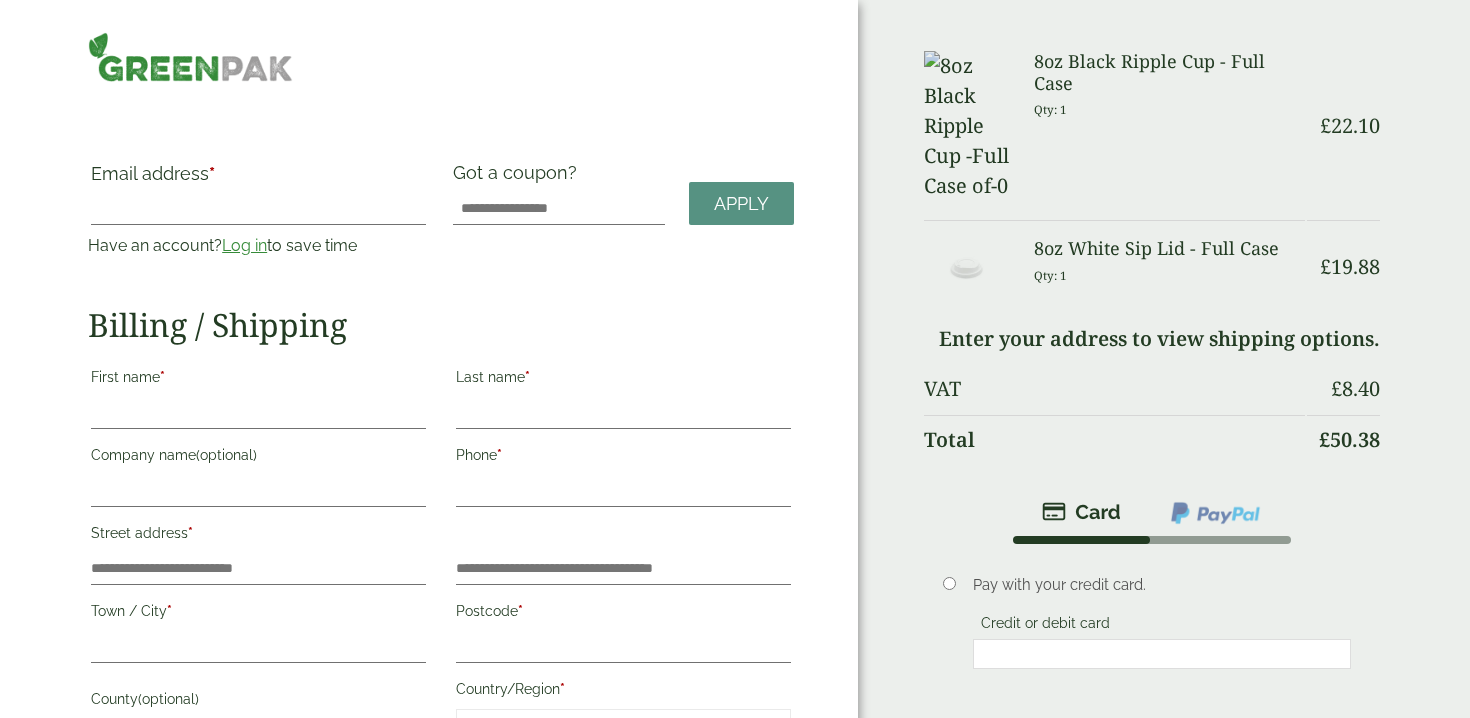 click on "— OR —
Email address  *
Have an account?  Log in  to save time
Username or email address  * Password  * Got a coupon? Apply * *" at bounding box center (429, 521) 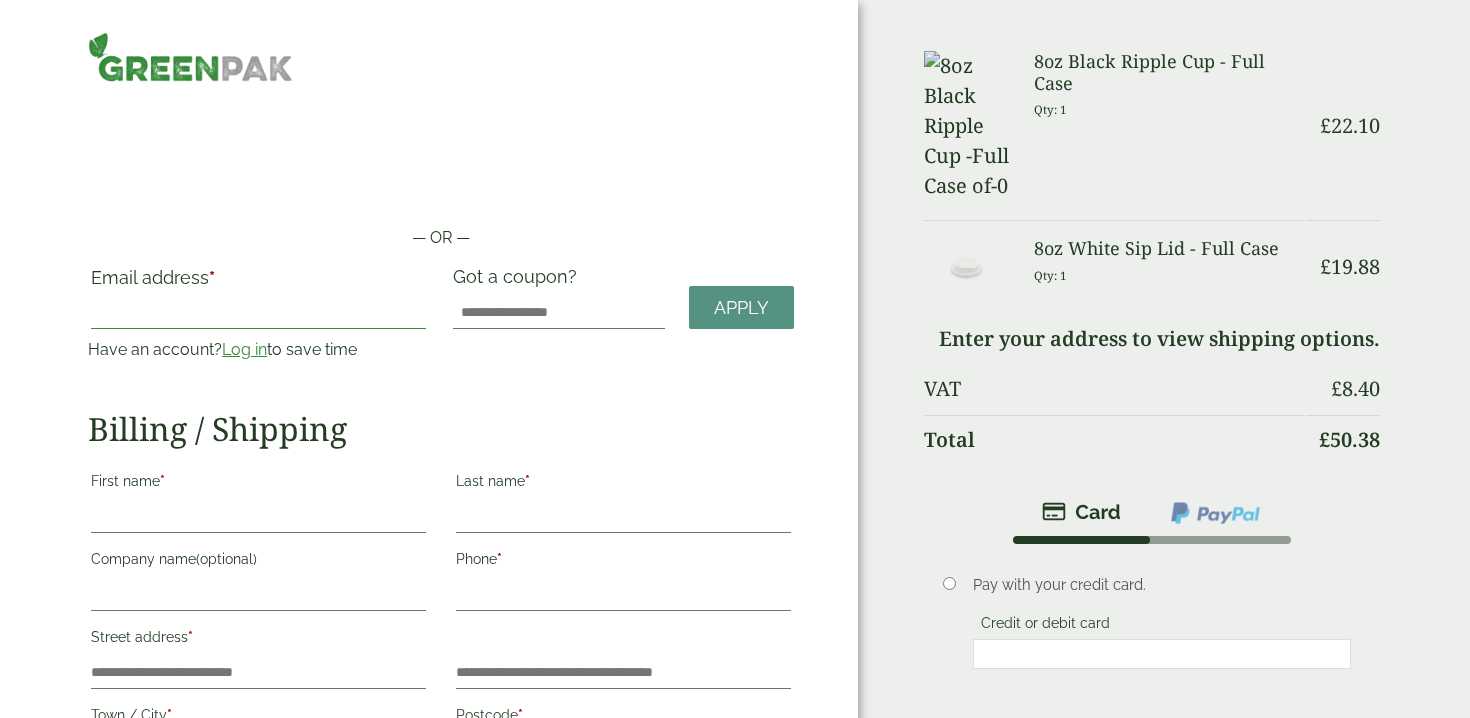 click on "Email address  *" at bounding box center [258, 313] 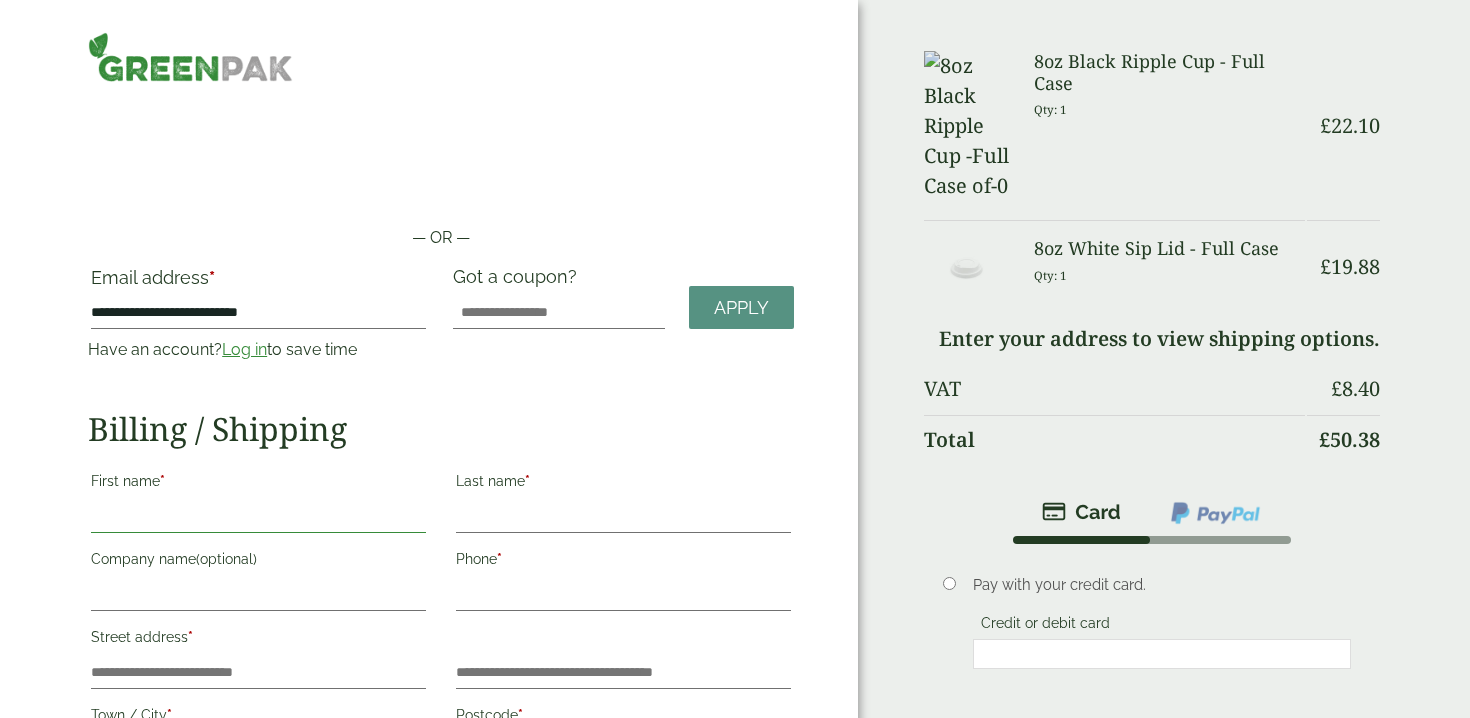 type on "******" 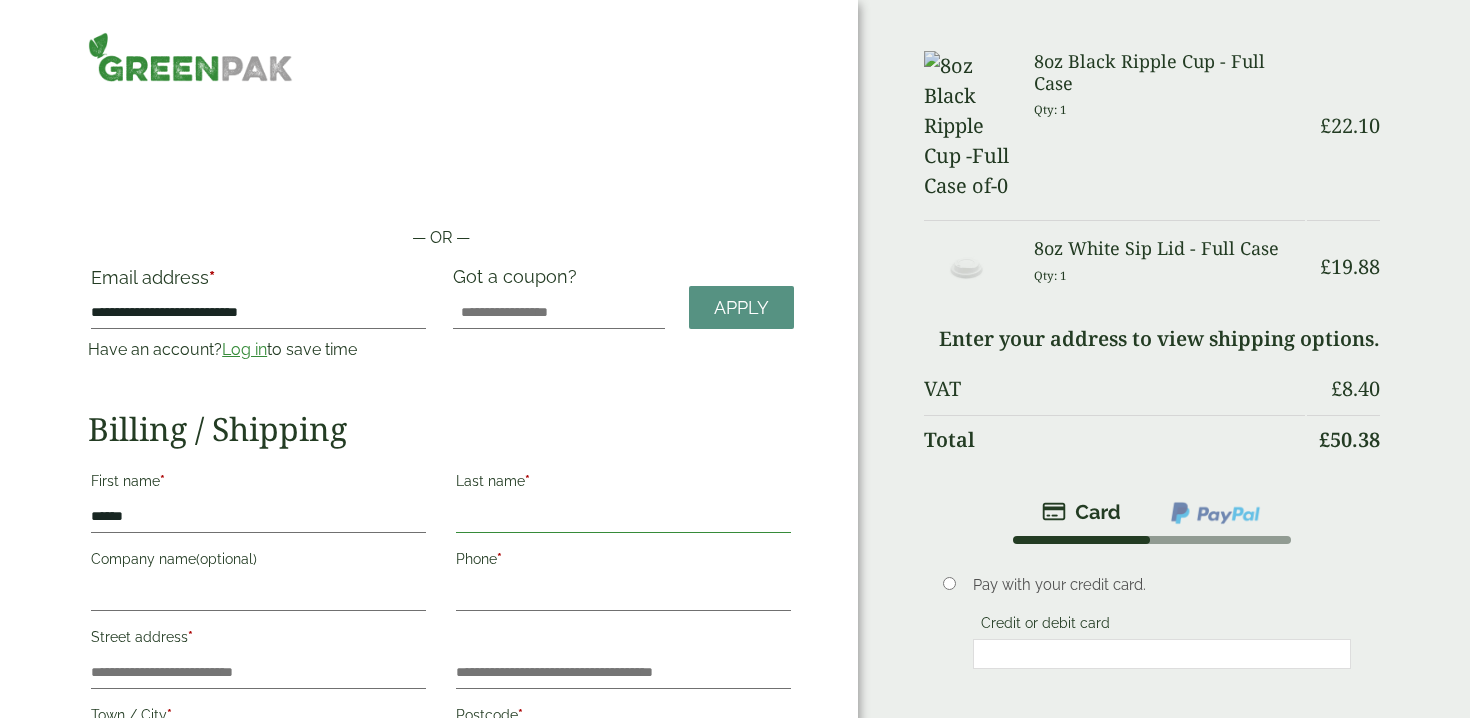 type on "********" 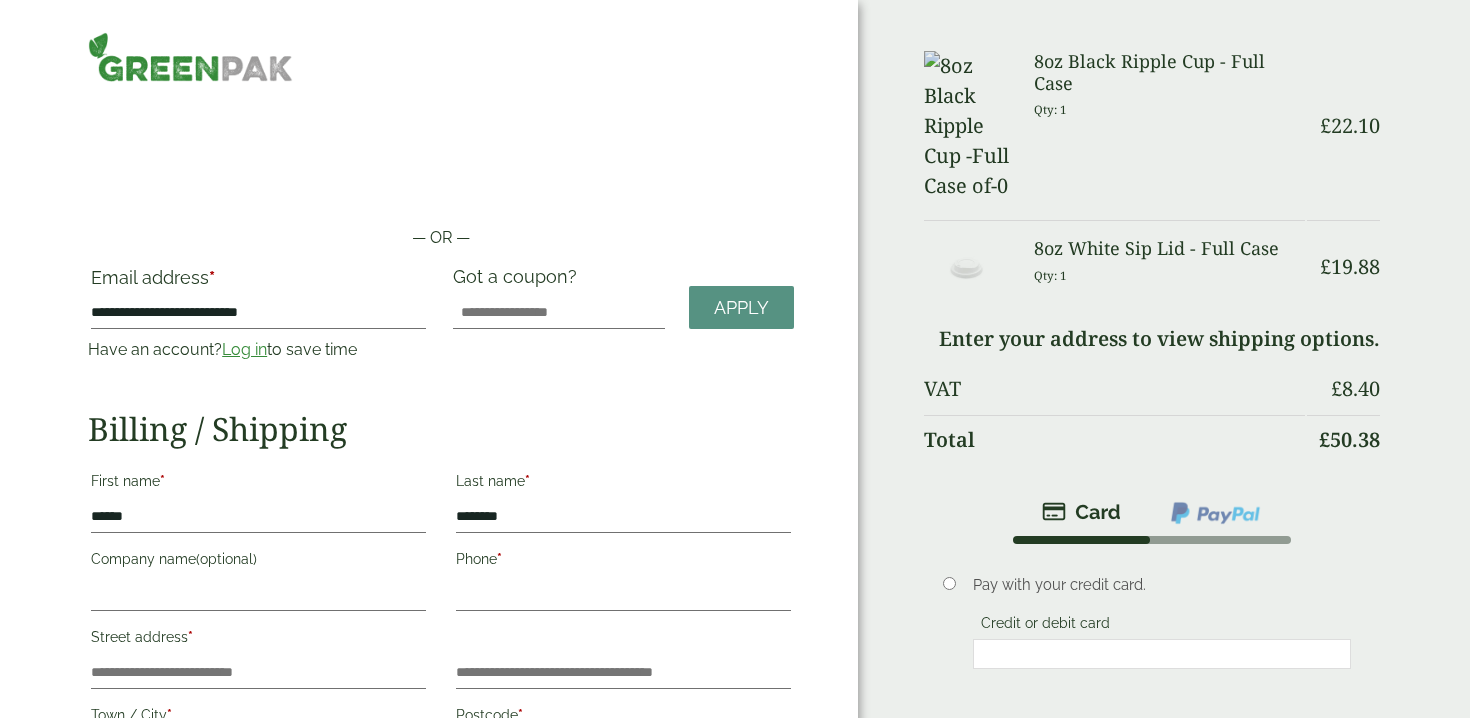 type on "**********" 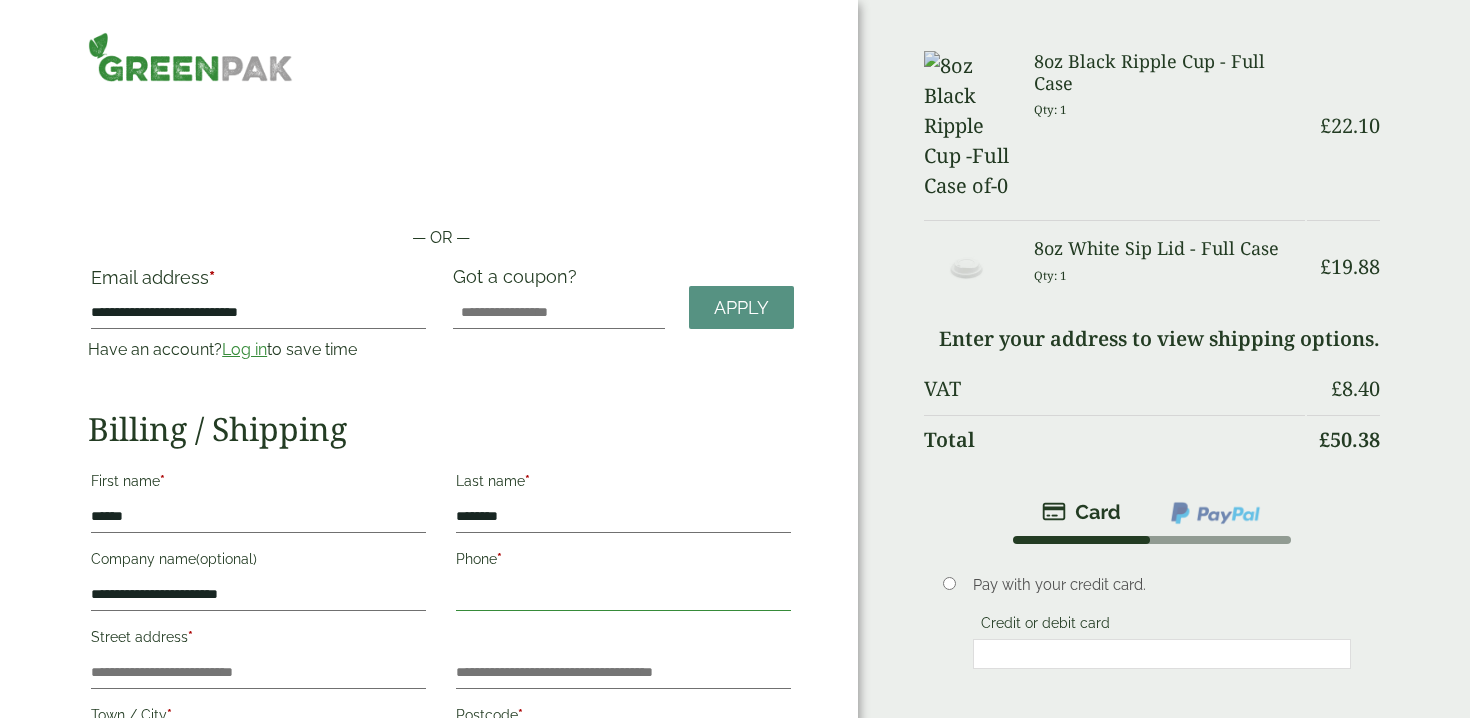type on "**********" 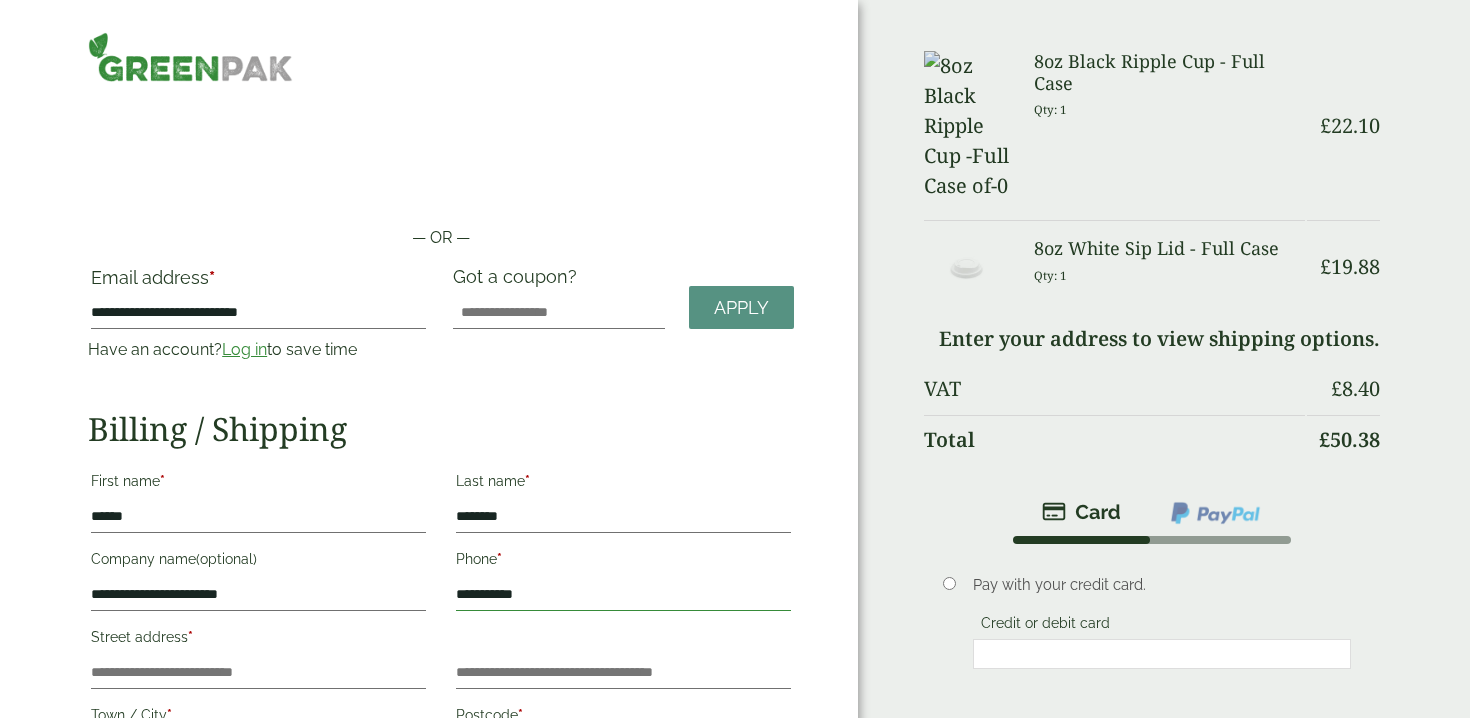 type on "****" 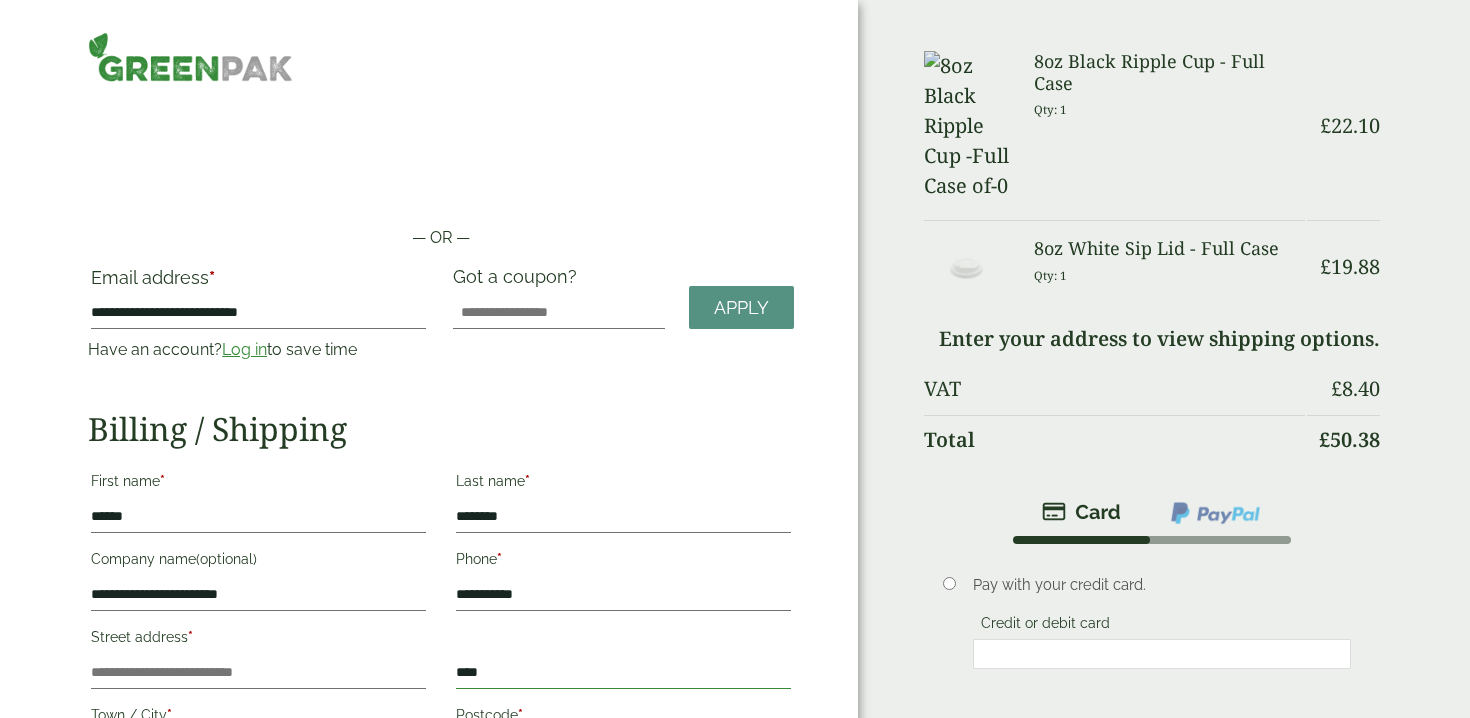 type on "*******" 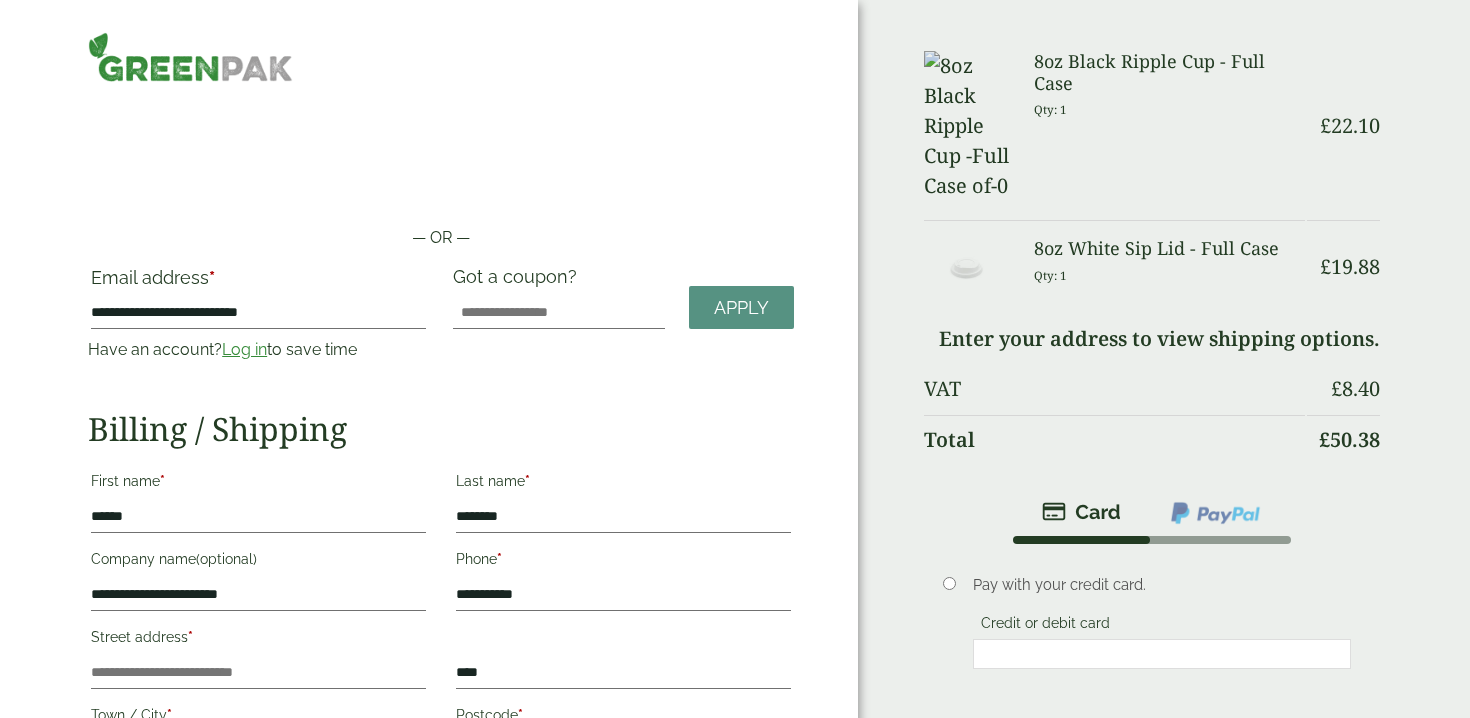 type on "**********" 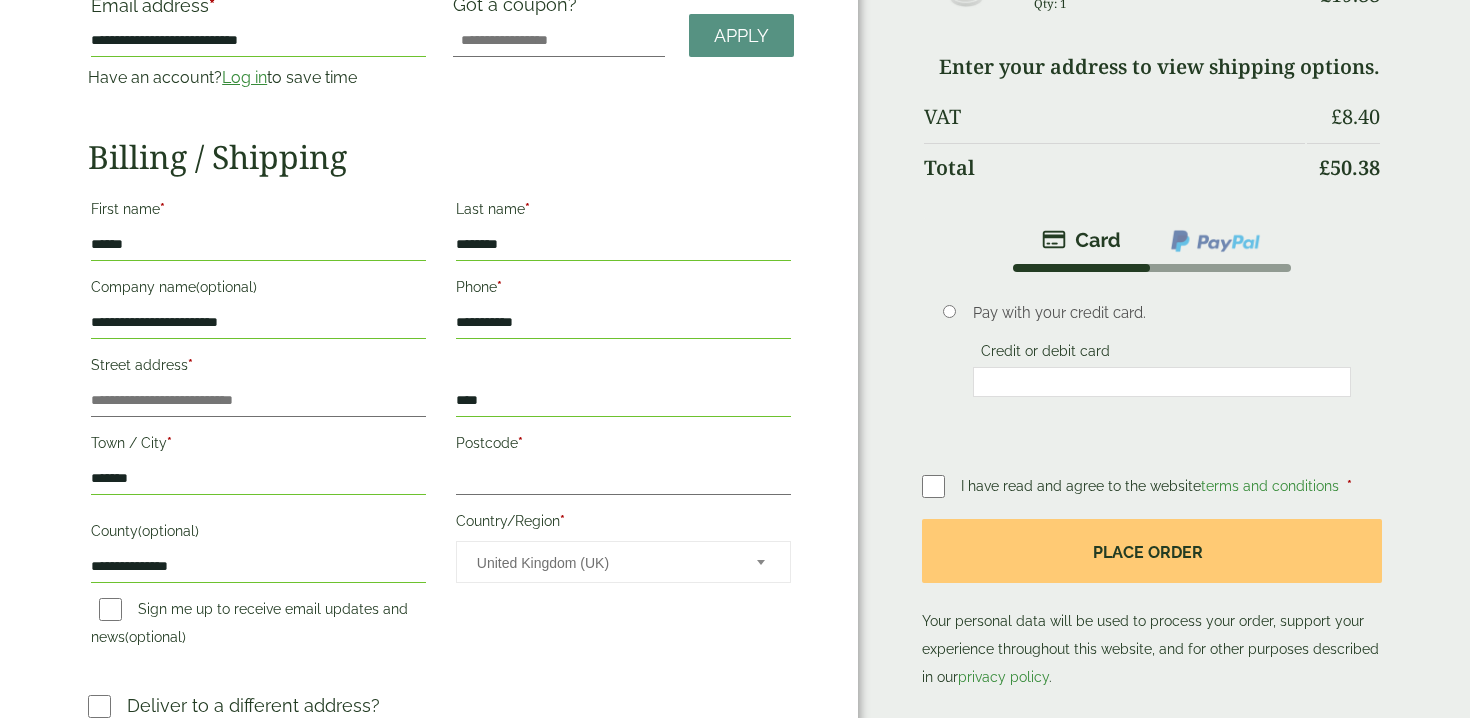 scroll, scrollTop: 276, scrollLeft: 0, axis: vertical 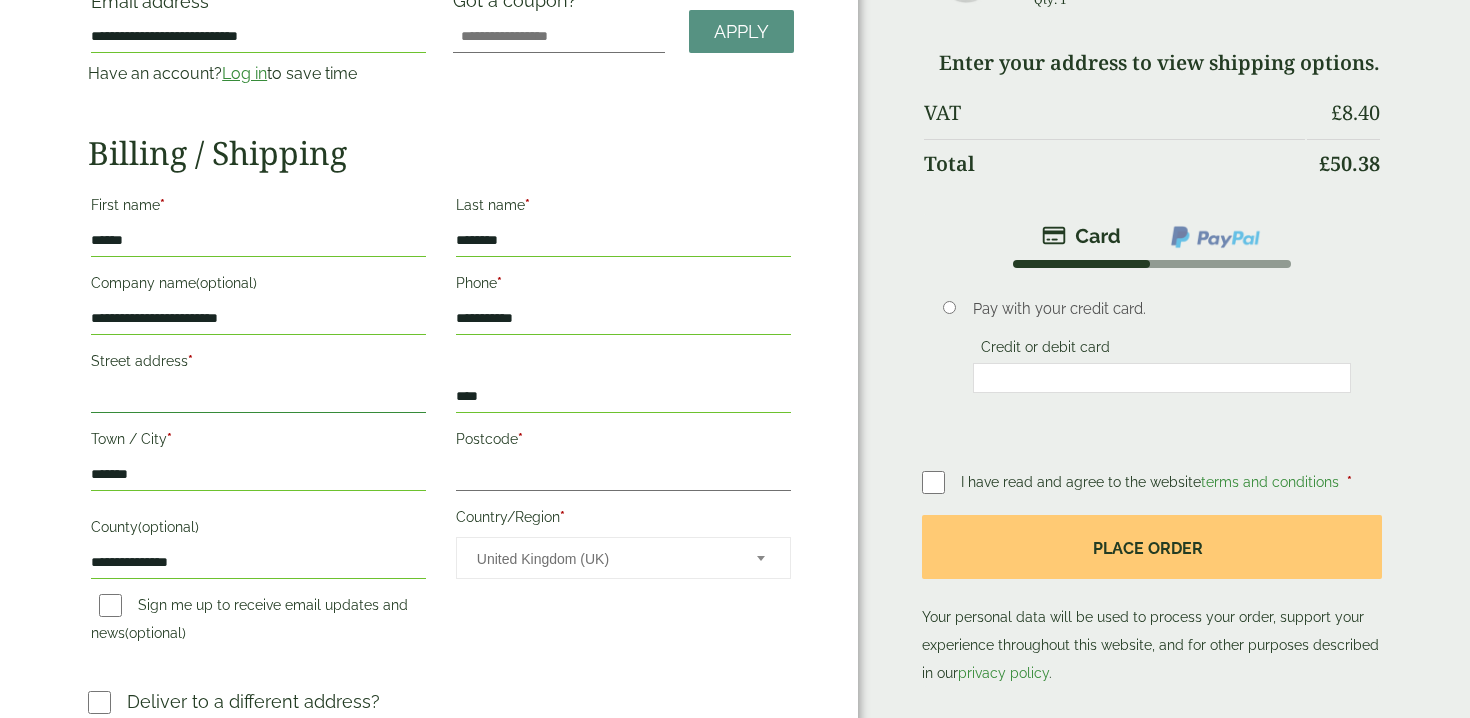 click on "Street address  *" at bounding box center [258, 397] 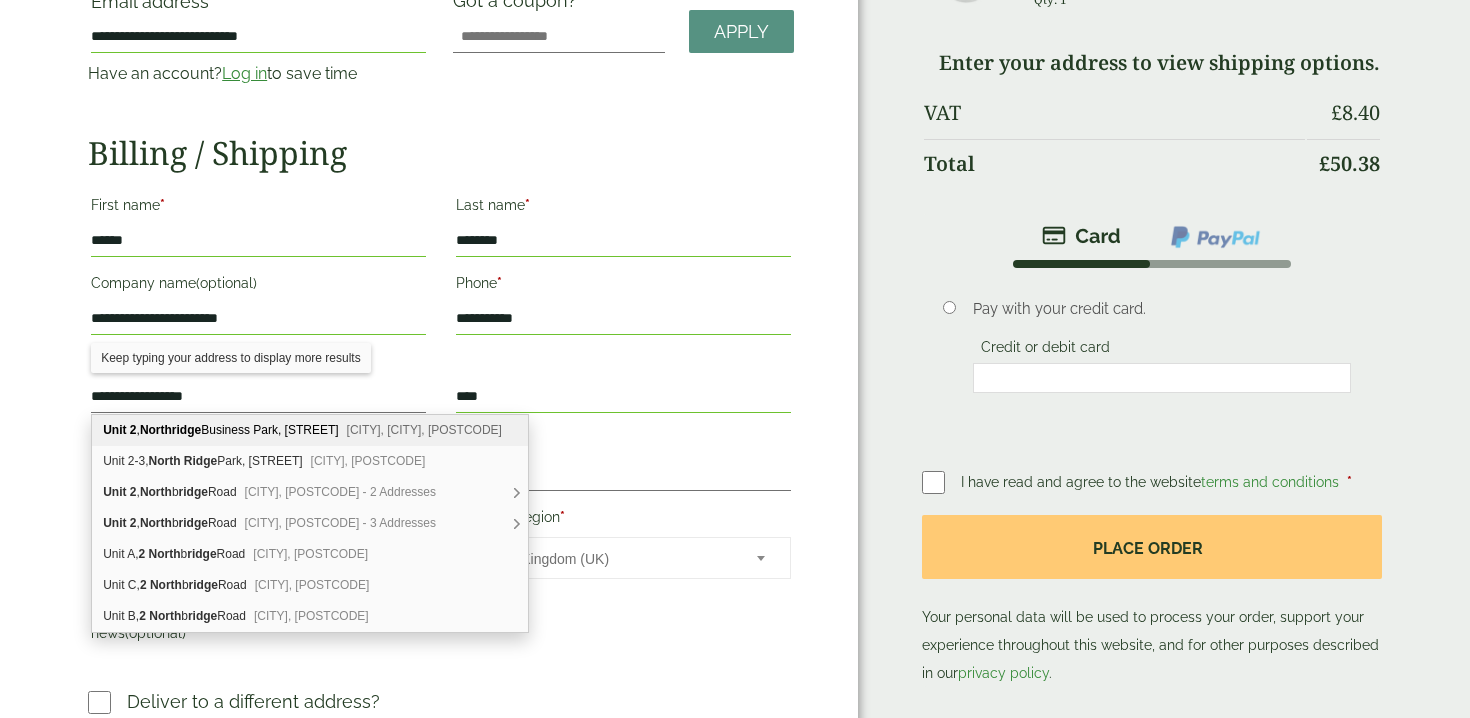 click on "Unit 2 ,  Northridge  Business Park, North Road Yate, Bristol, BS37 7PR" at bounding box center (310, 430) 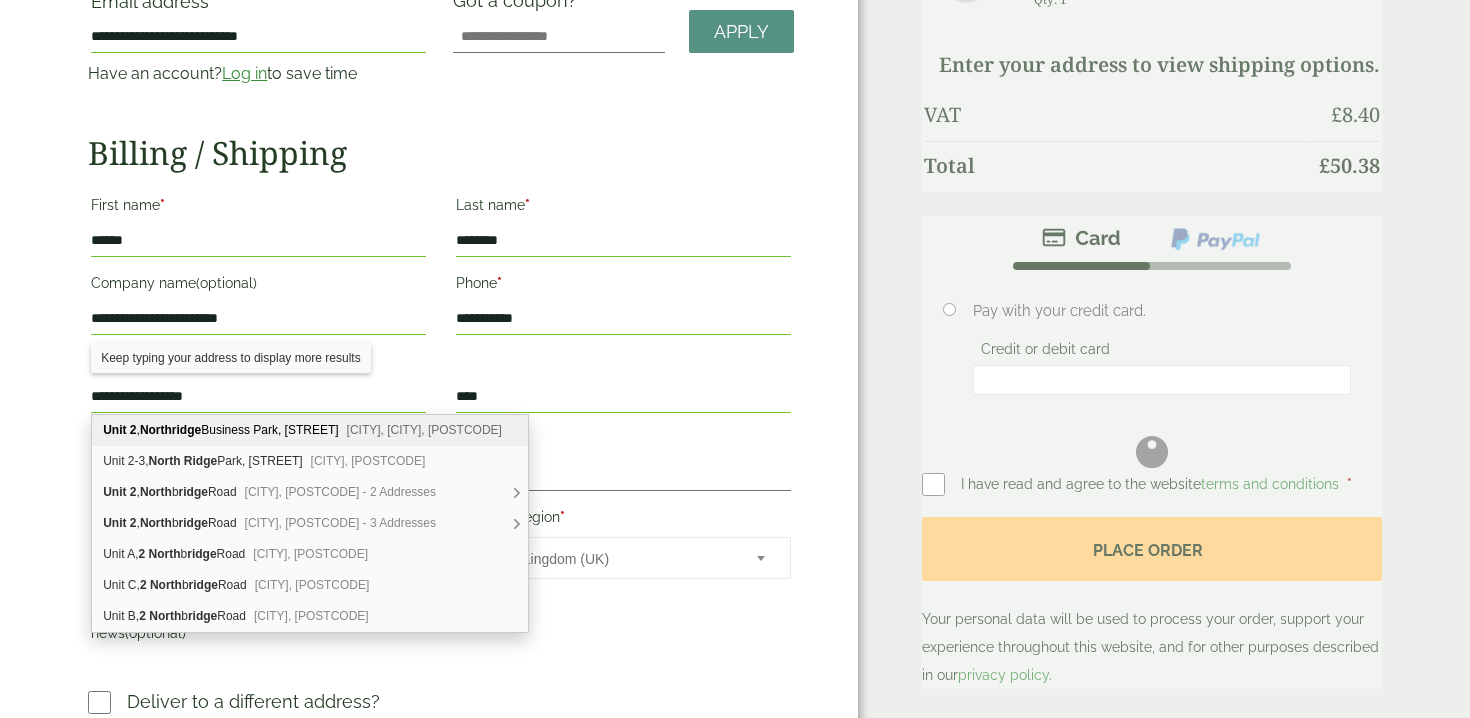 type on "**********" 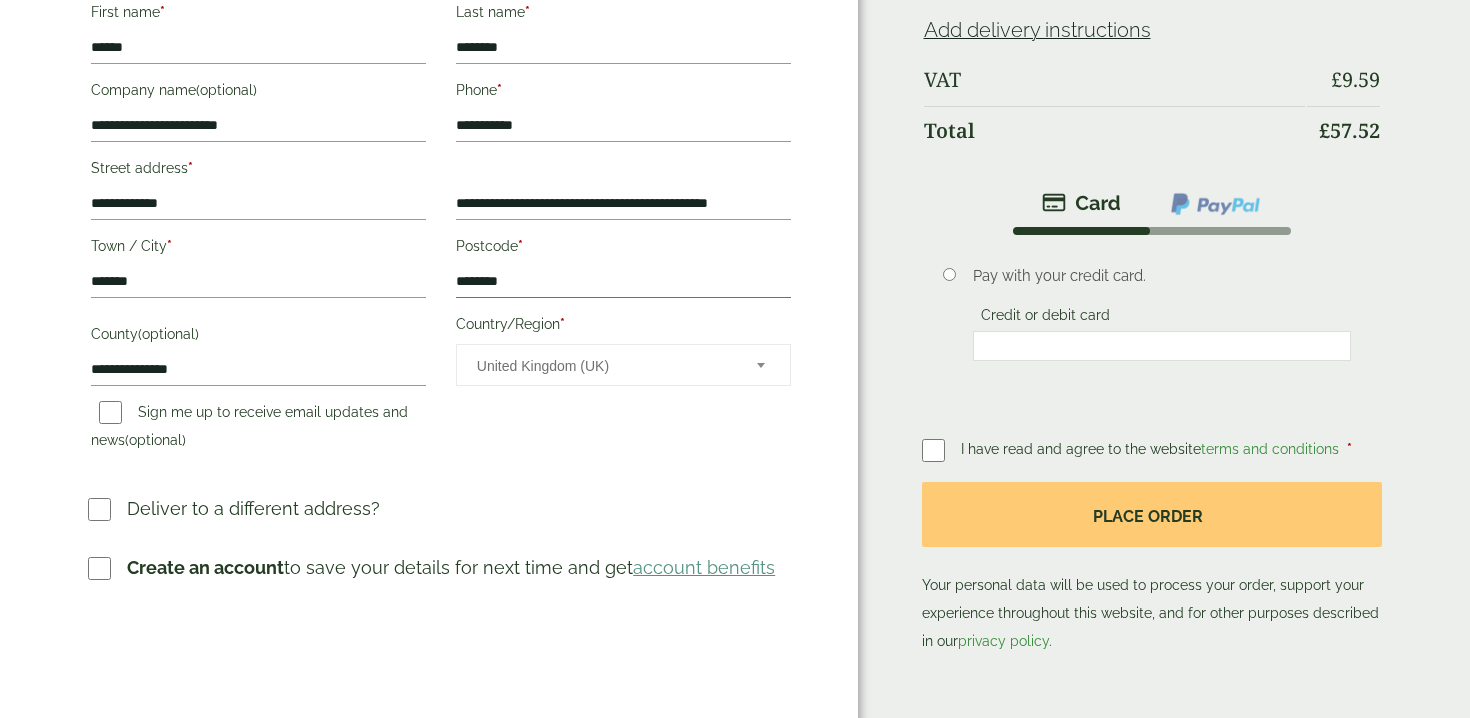 scroll, scrollTop: 478, scrollLeft: 0, axis: vertical 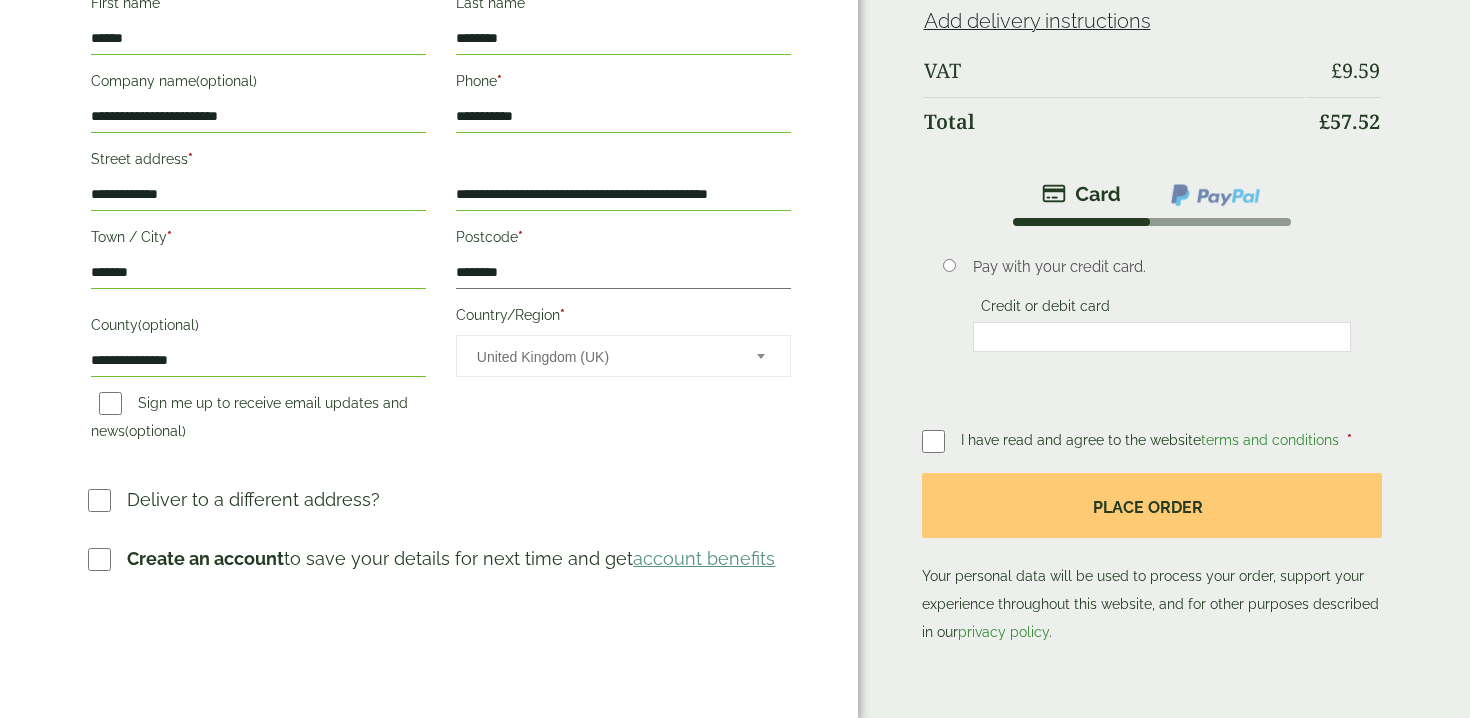 click on "Create an account  to save your details for next time and get  account benefits" at bounding box center [451, 558] 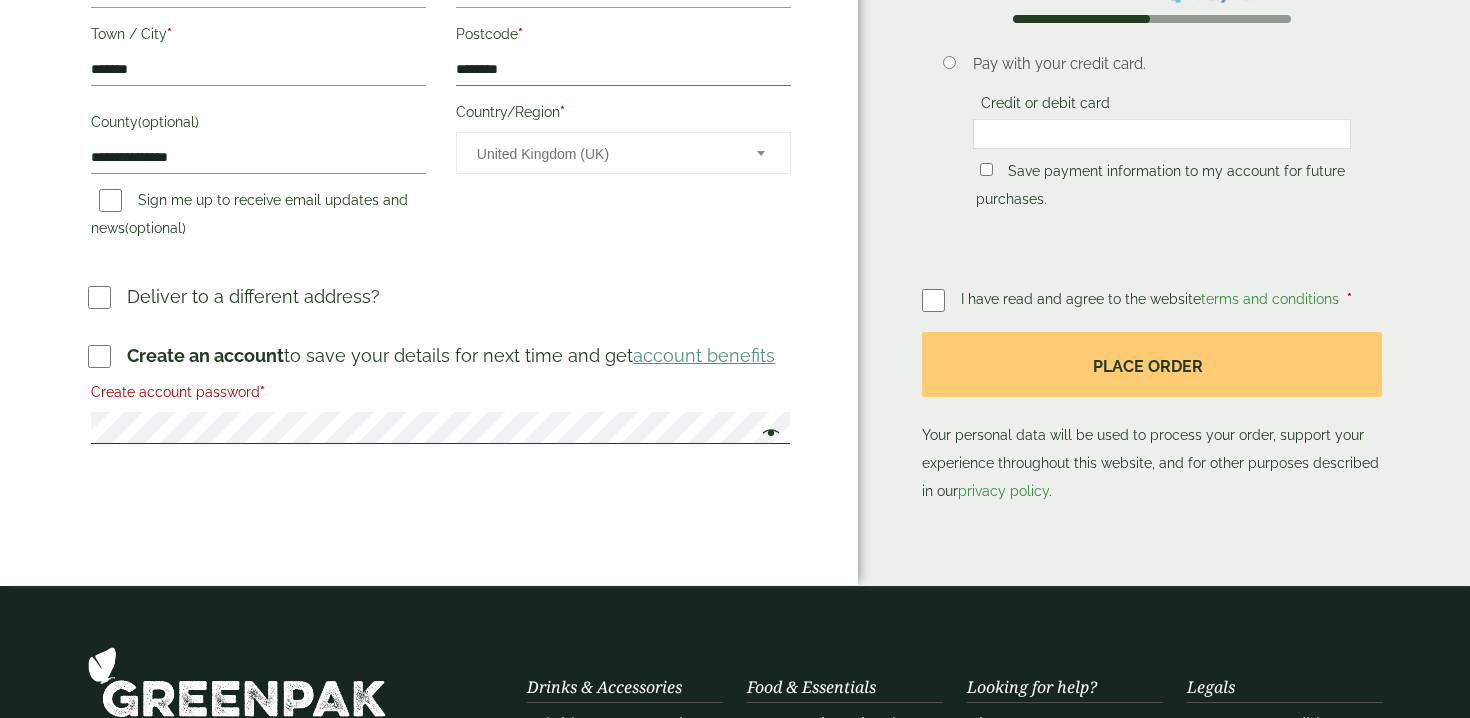 scroll, scrollTop: 703, scrollLeft: 0, axis: vertical 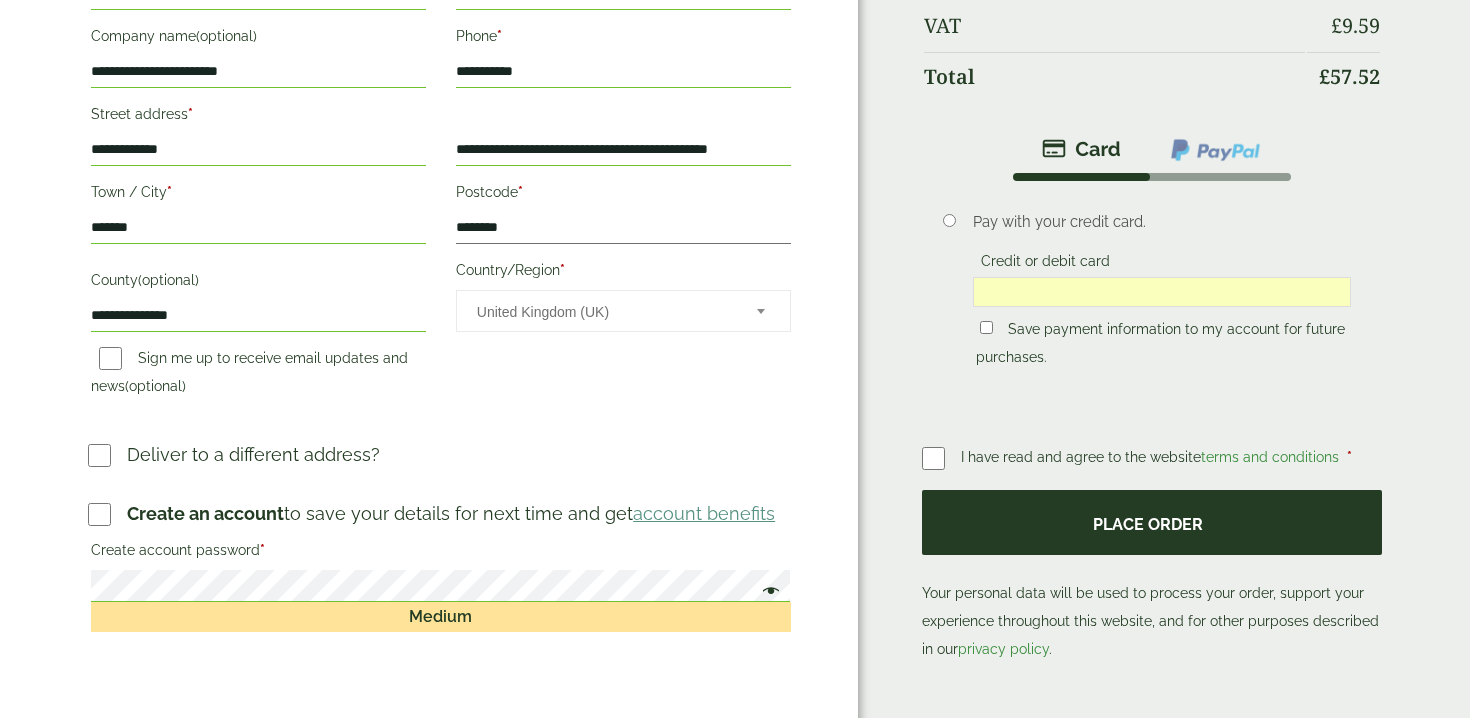 click on "Place order" at bounding box center [1152, 522] 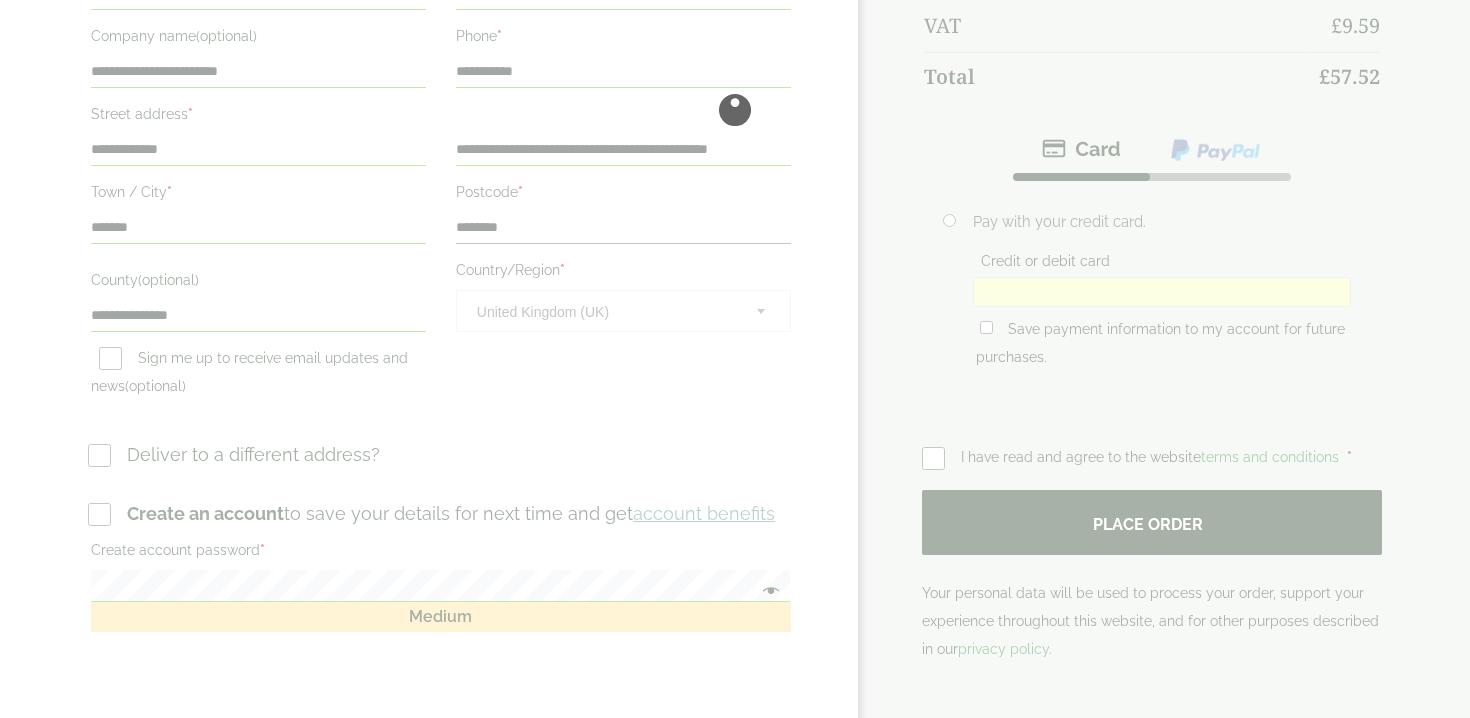 scroll, scrollTop: 0, scrollLeft: 0, axis: both 